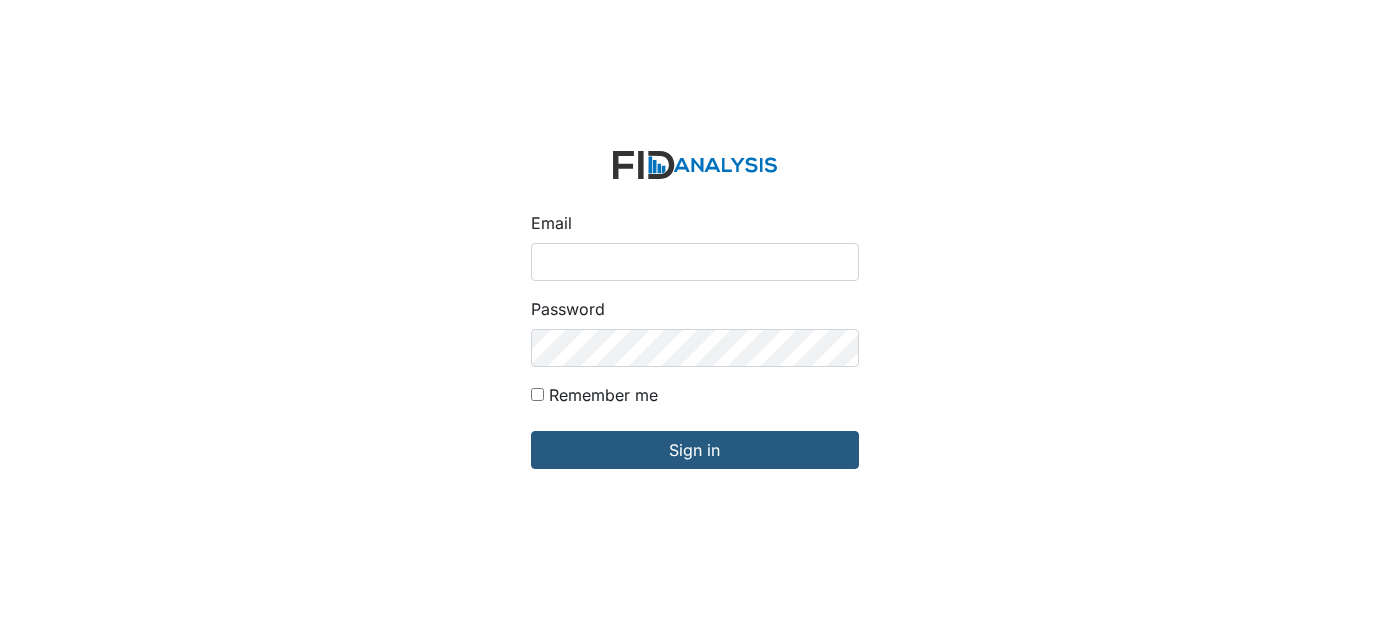 scroll, scrollTop: 0, scrollLeft: 0, axis: both 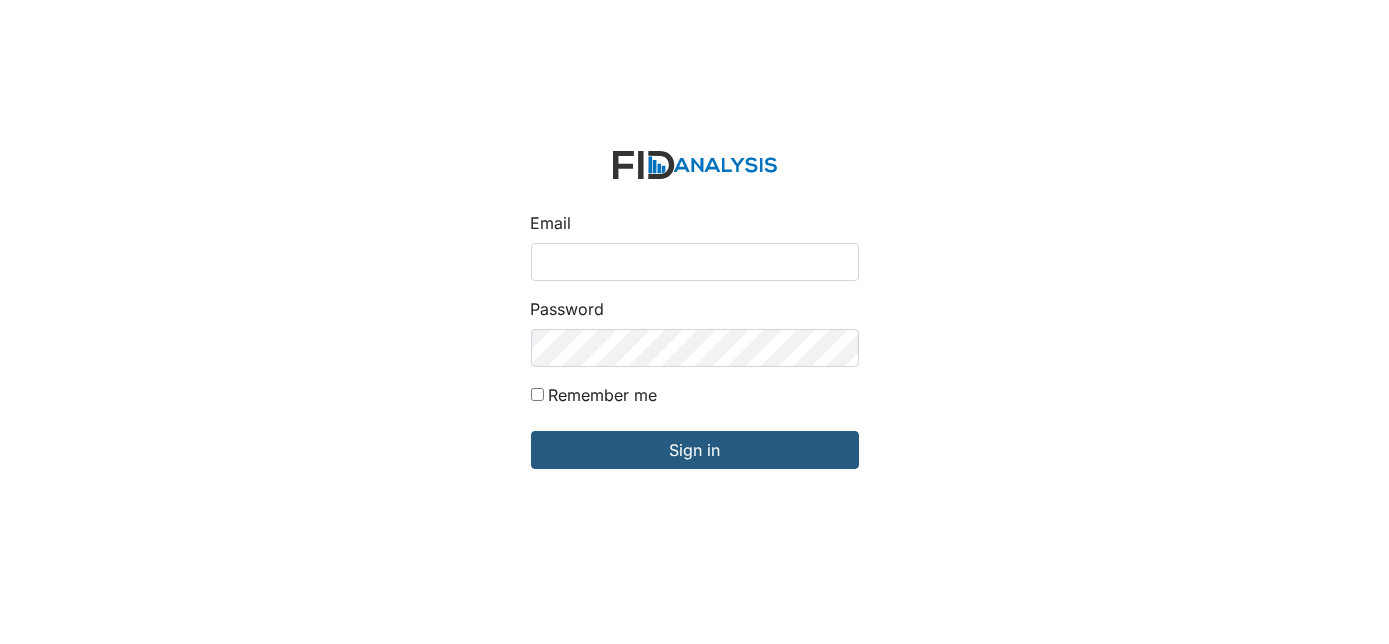 click on "Email
Password
Remember me
Sign in" at bounding box center (694, 322) 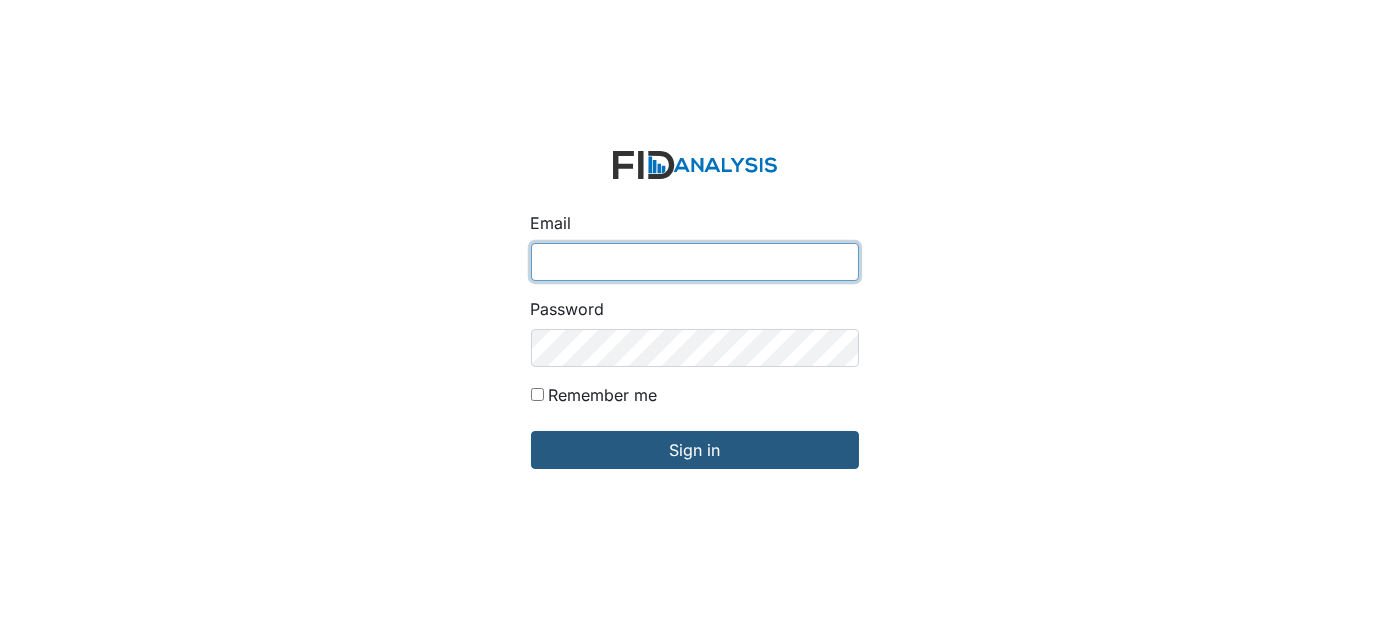 click on "Email" at bounding box center [695, 262] 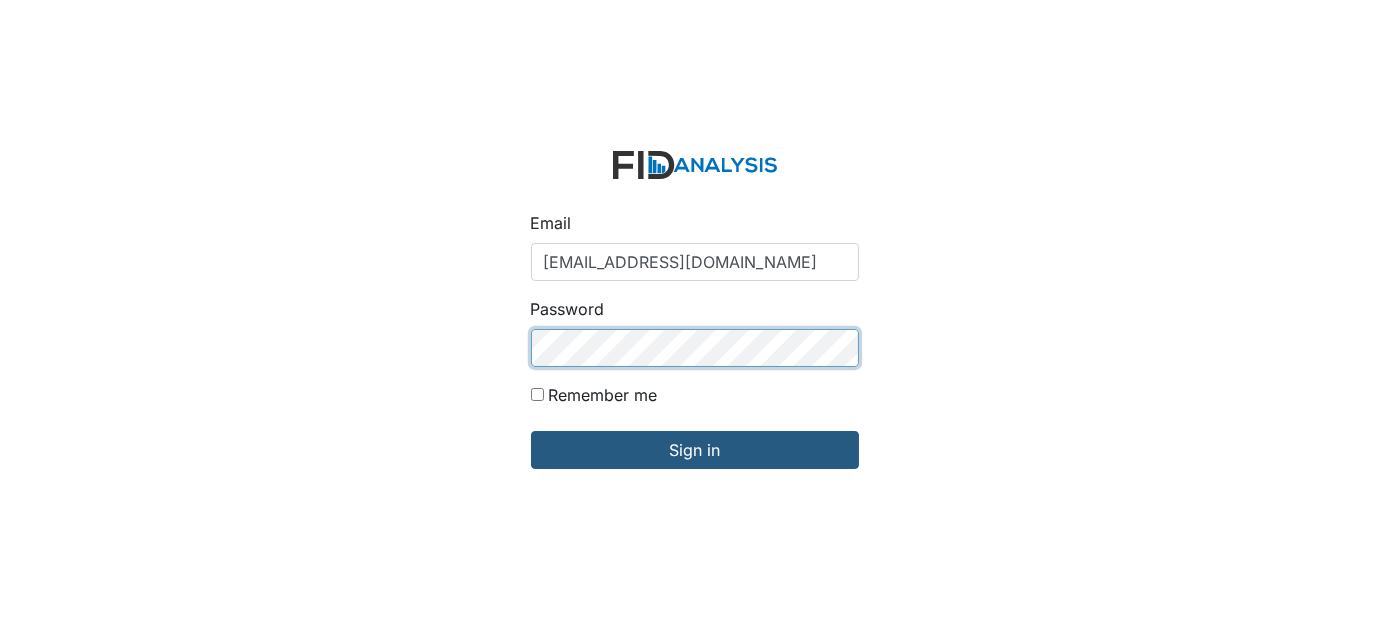 click on "Sign in" at bounding box center (695, 450) 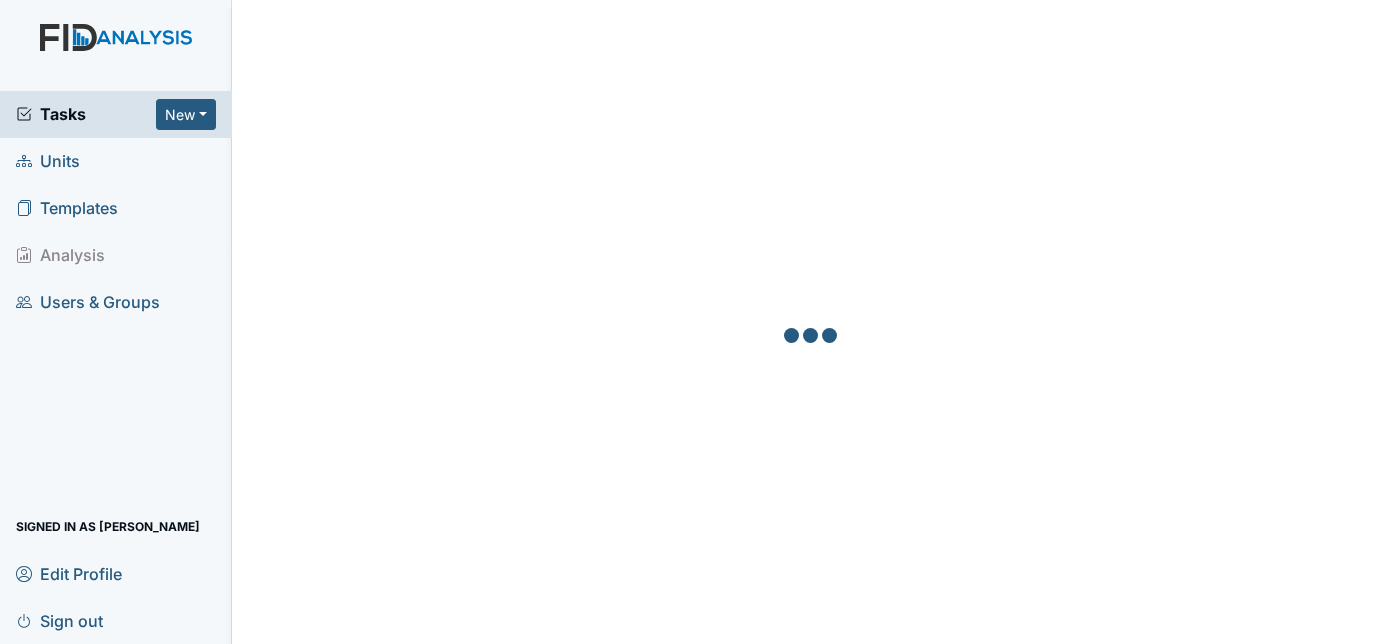 scroll, scrollTop: 0, scrollLeft: 0, axis: both 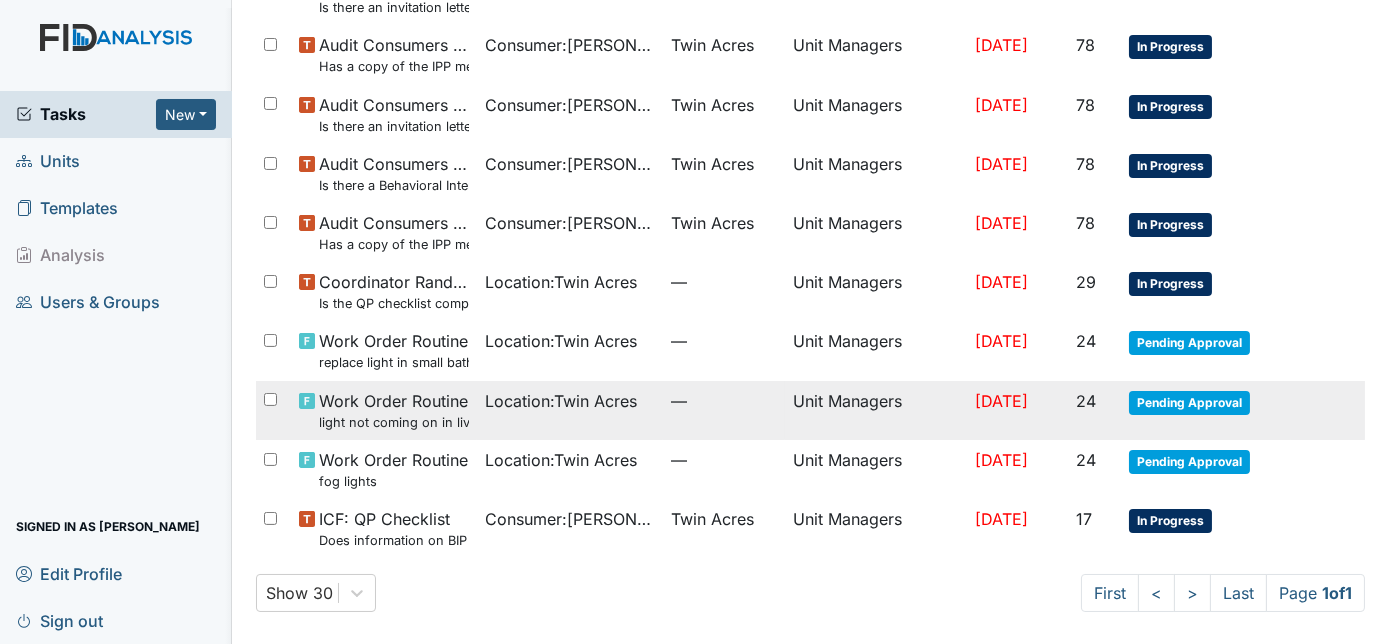 click on "[DATE]" at bounding box center [1017, 410] 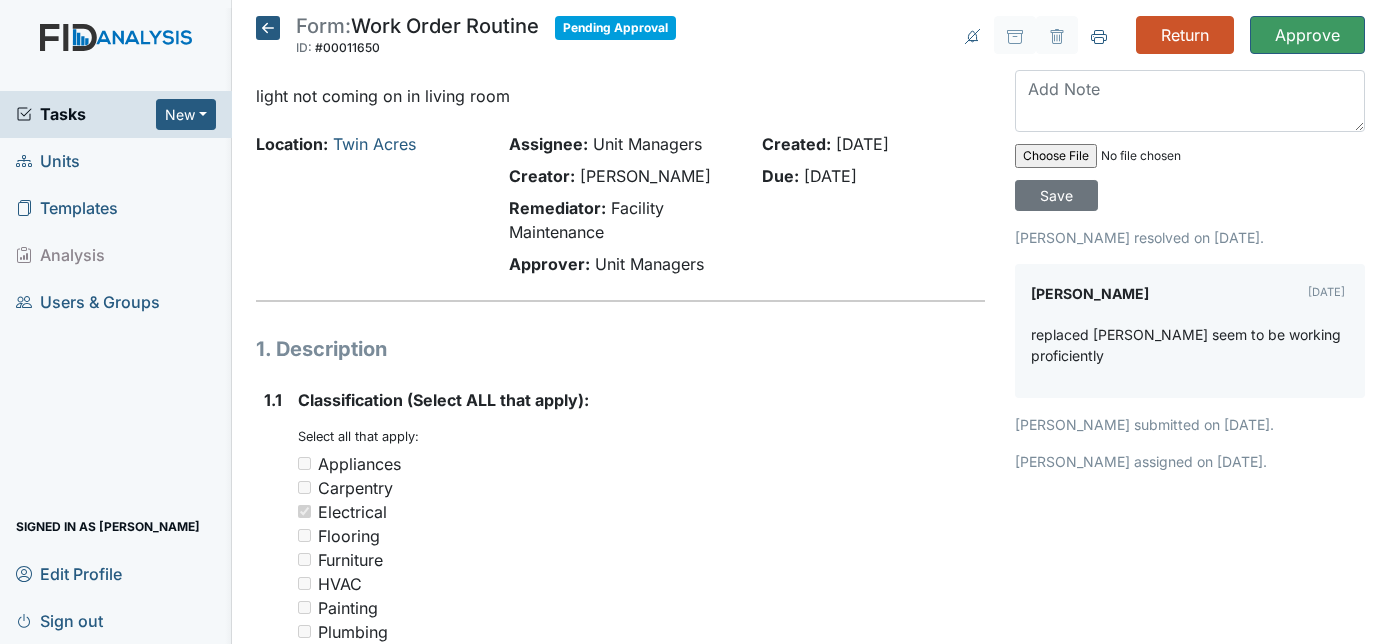 scroll, scrollTop: 0, scrollLeft: 0, axis: both 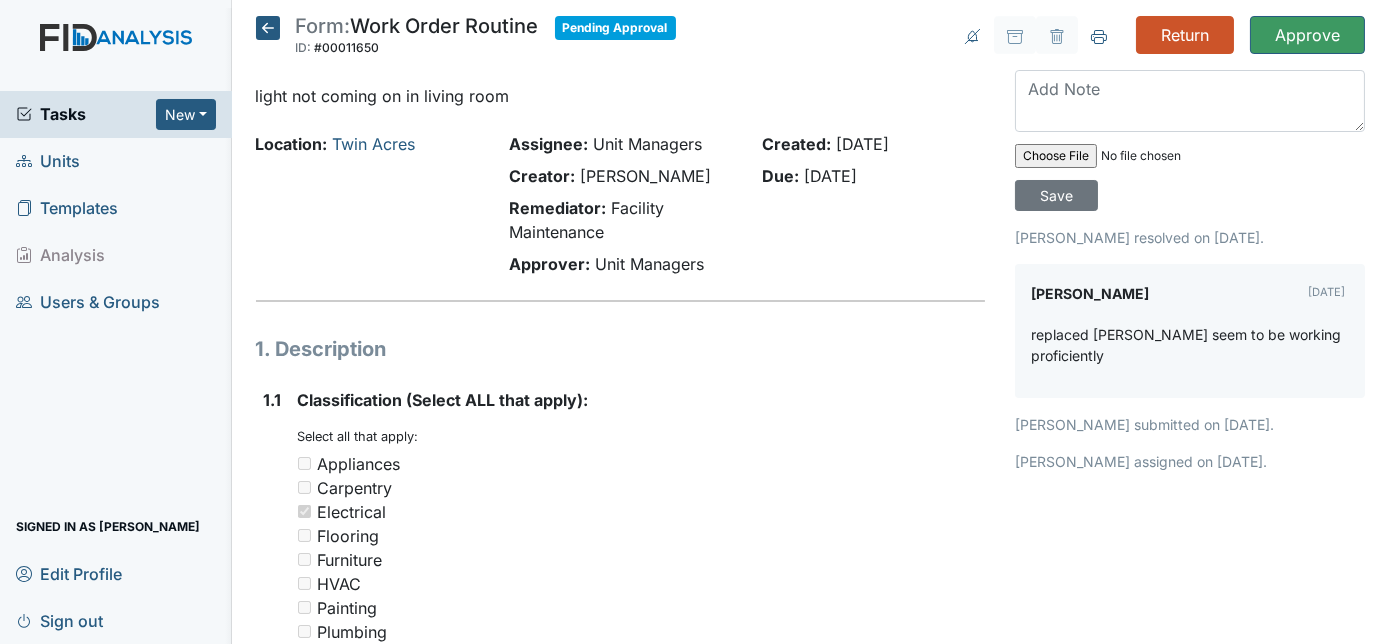 click 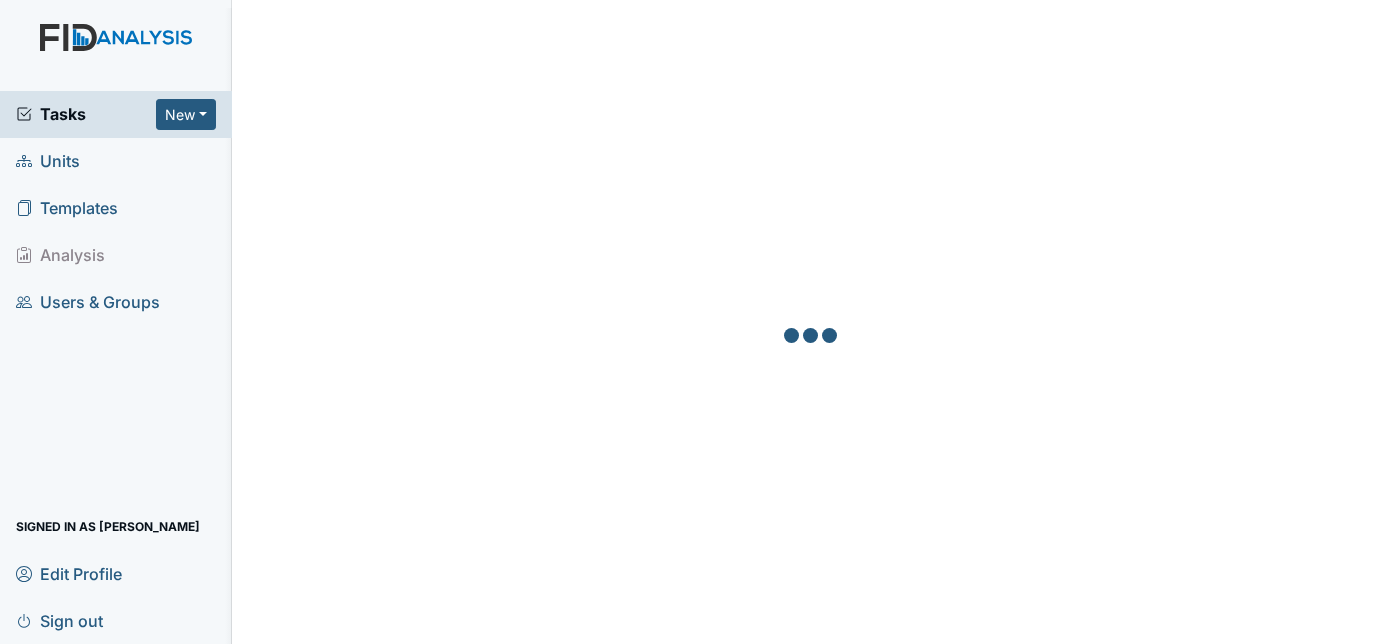 scroll, scrollTop: 0, scrollLeft: 0, axis: both 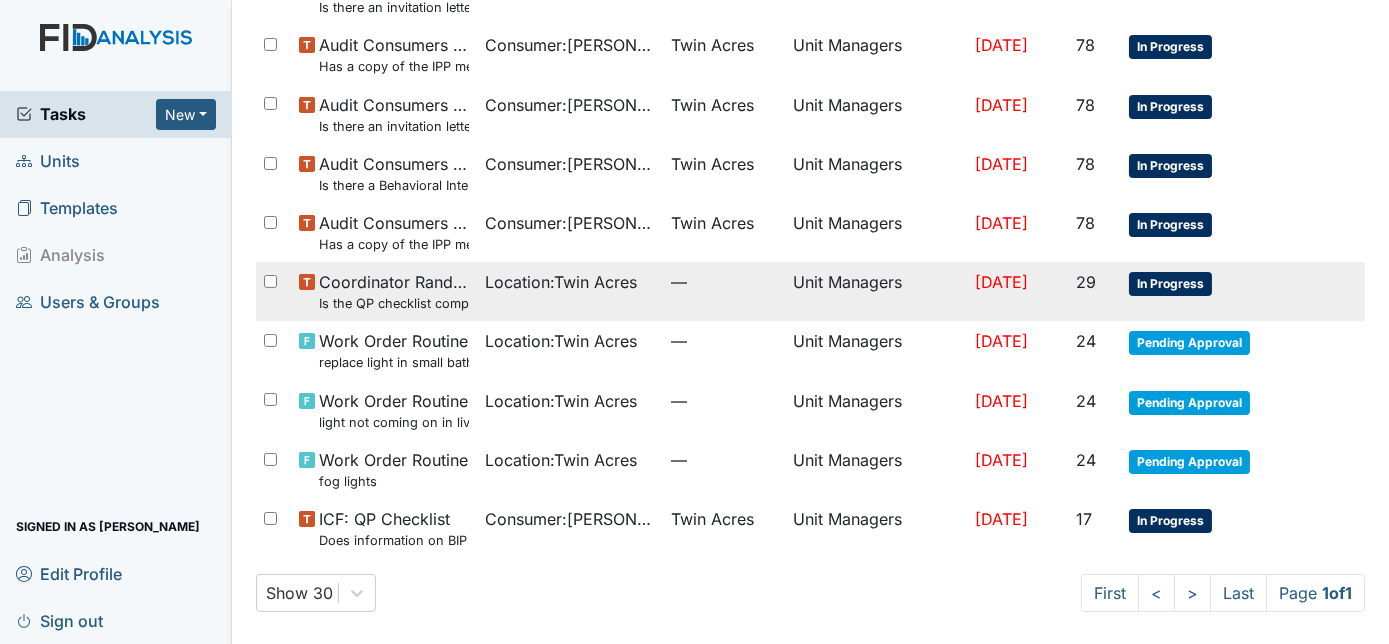 click on "Is the QP checklist completed for the most recent month?" at bounding box center [394, 303] 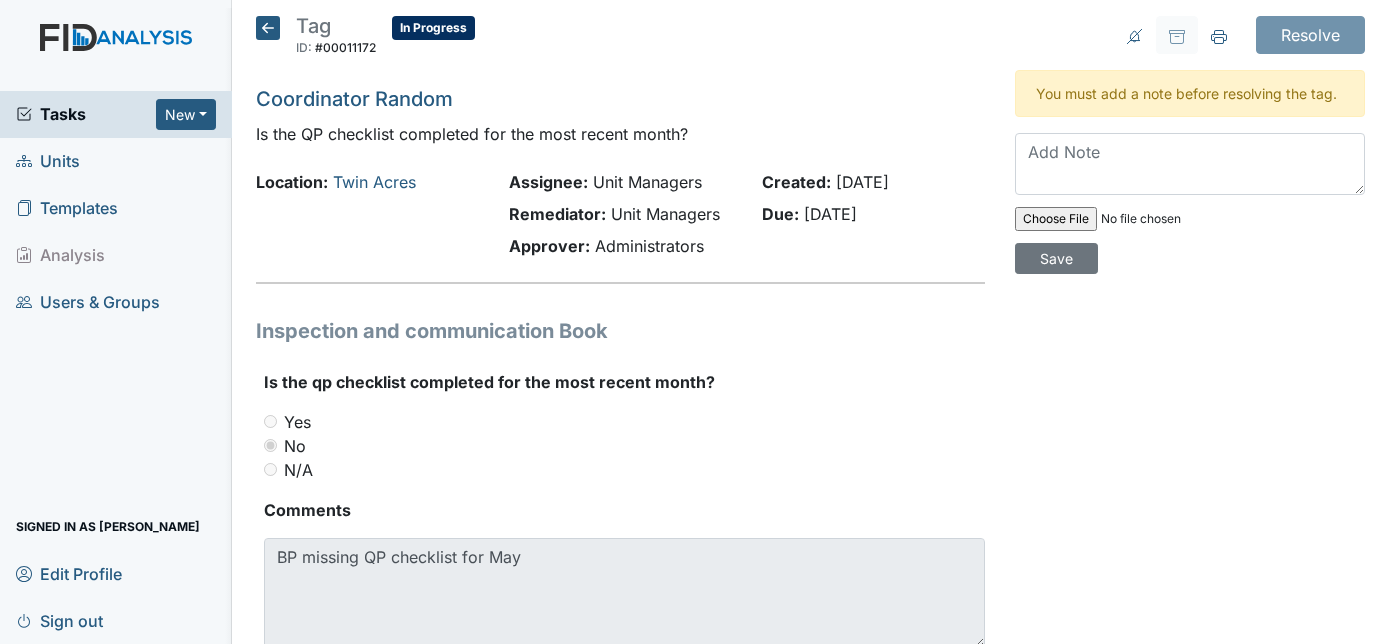 scroll, scrollTop: 0, scrollLeft: 0, axis: both 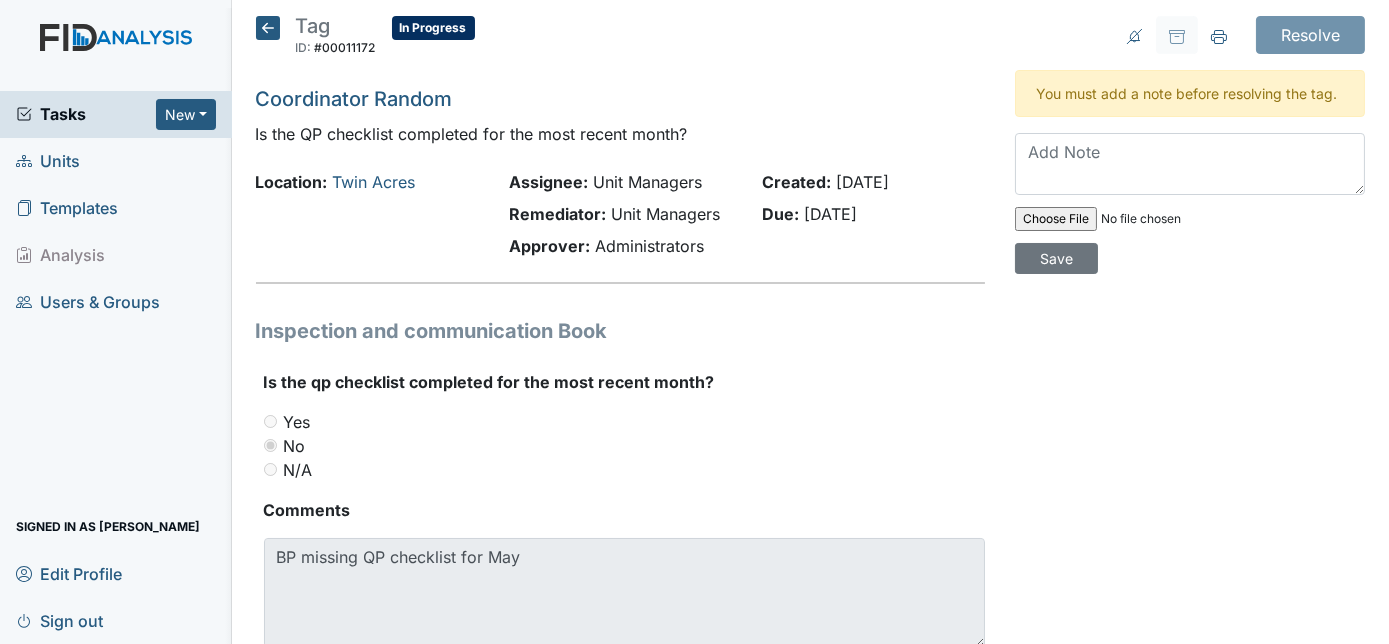 click 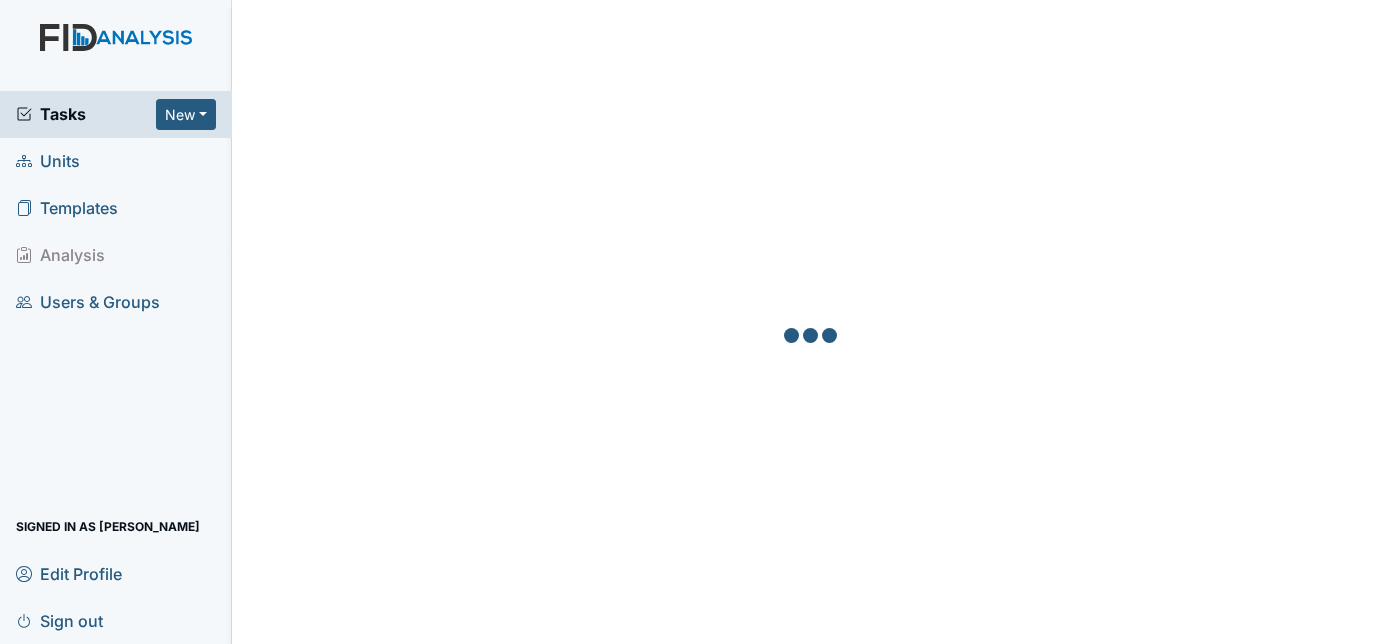 scroll, scrollTop: 0, scrollLeft: 0, axis: both 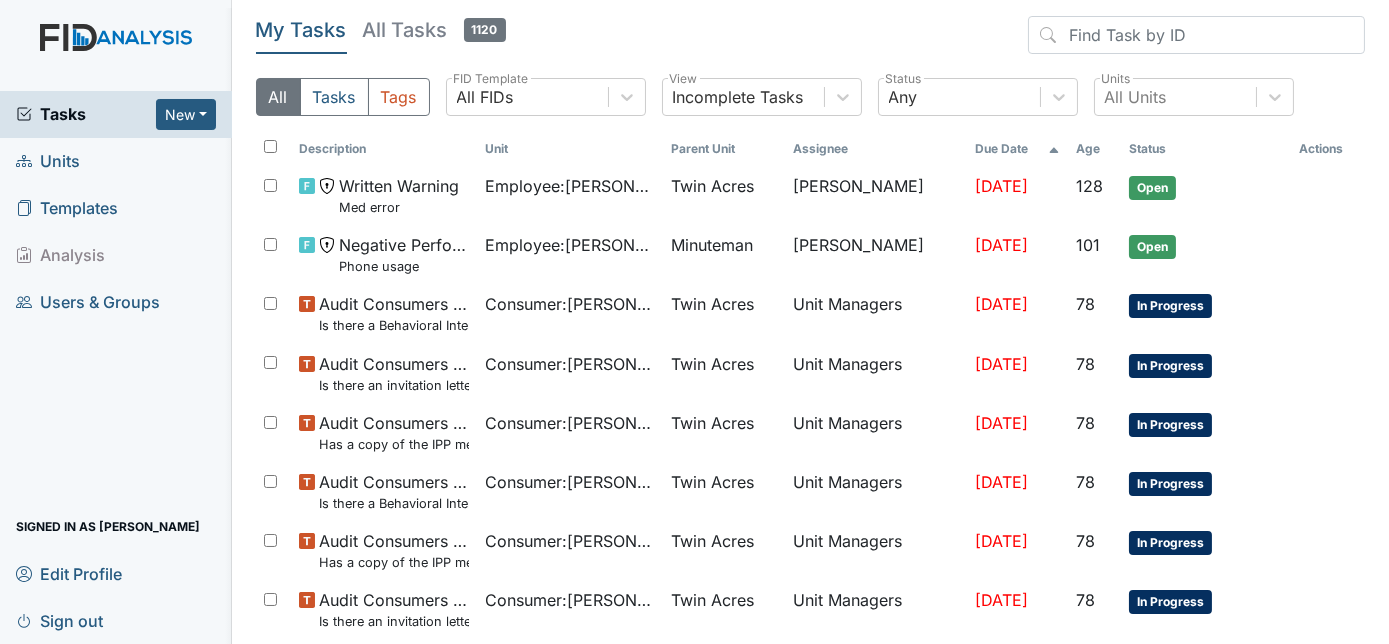 click on "Units" at bounding box center (48, 161) 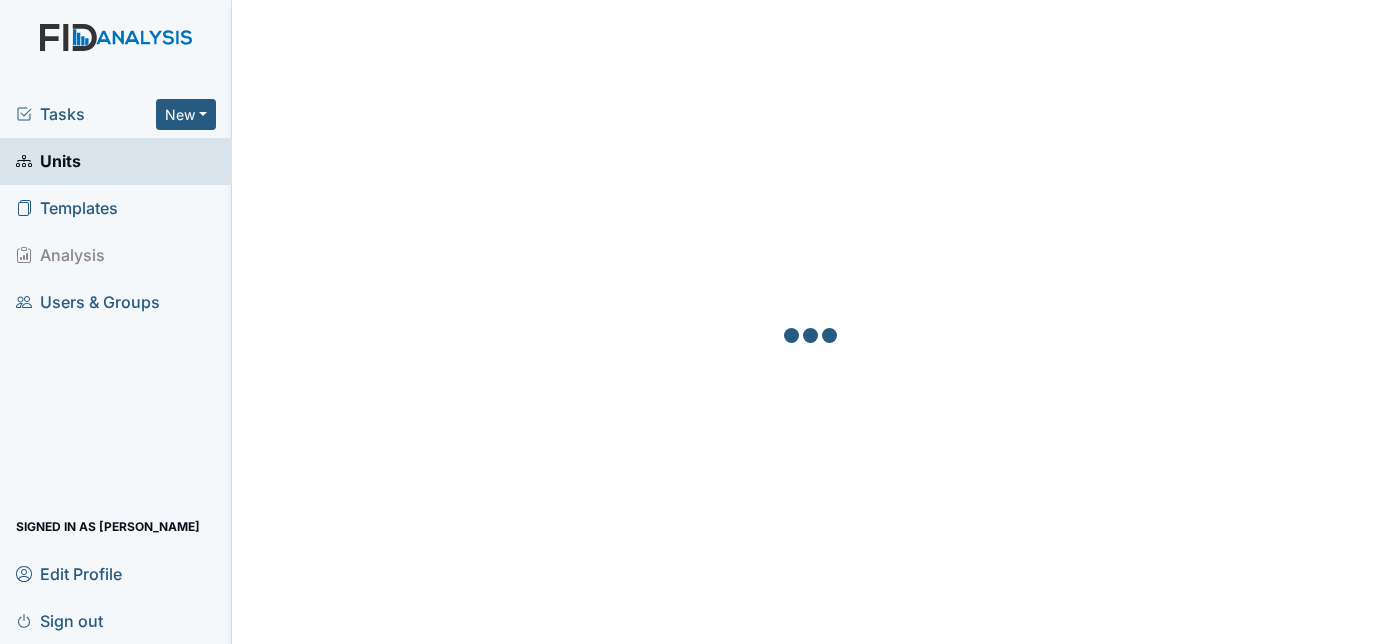 scroll, scrollTop: 0, scrollLeft: 0, axis: both 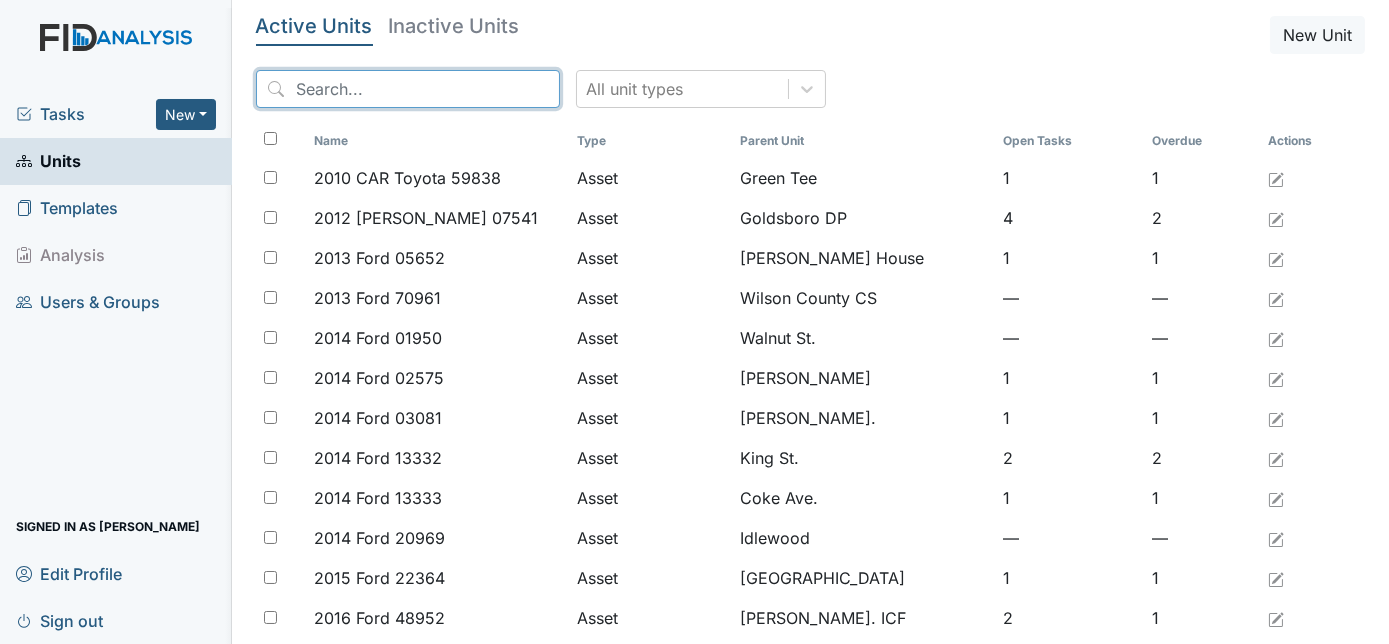 click at bounding box center [408, 89] 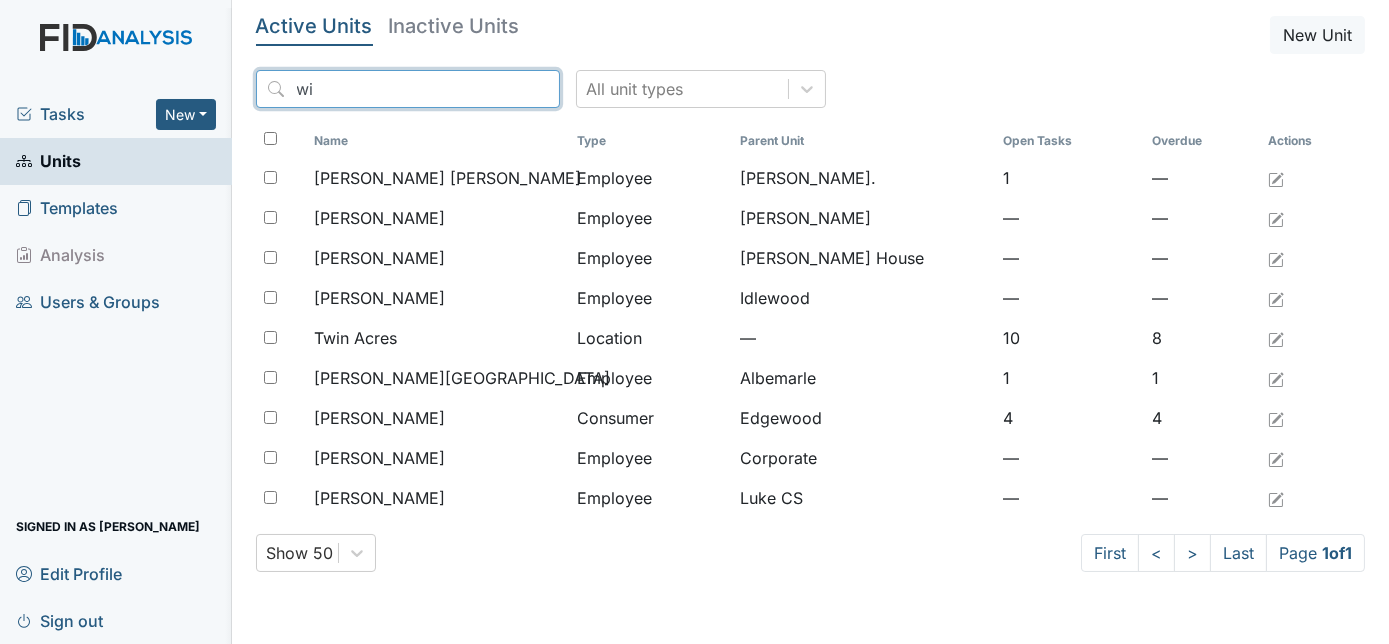 type on "w" 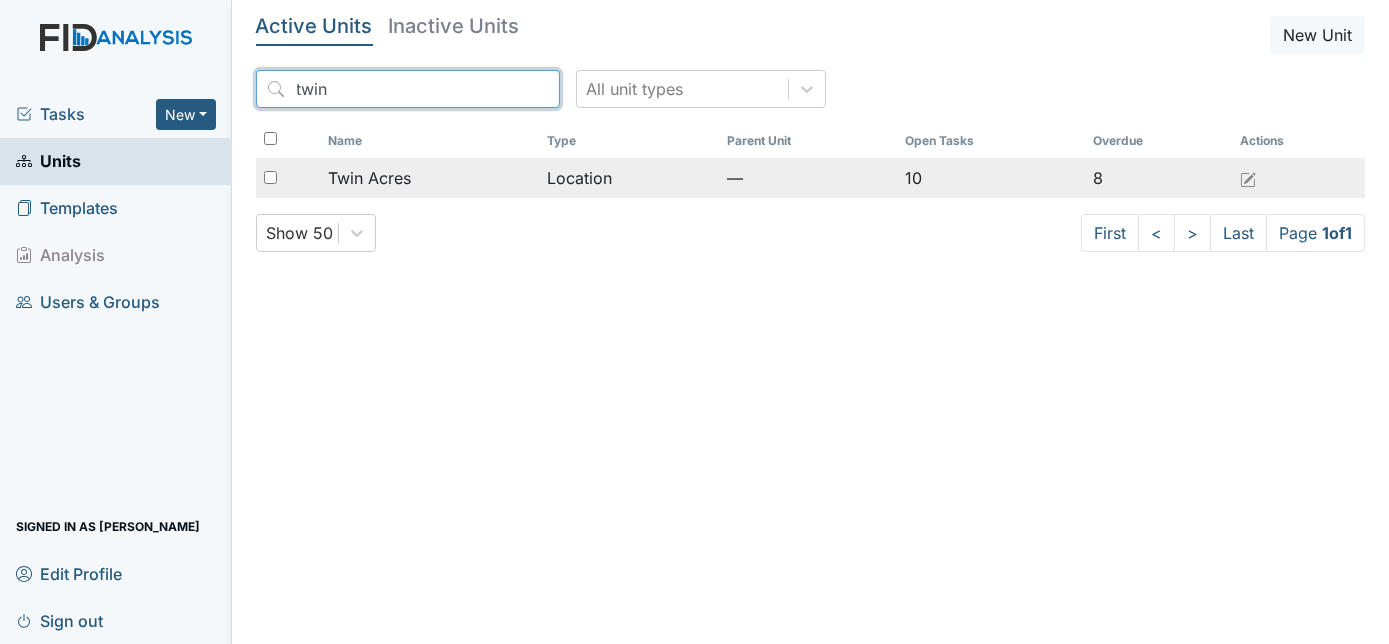 type on "twin" 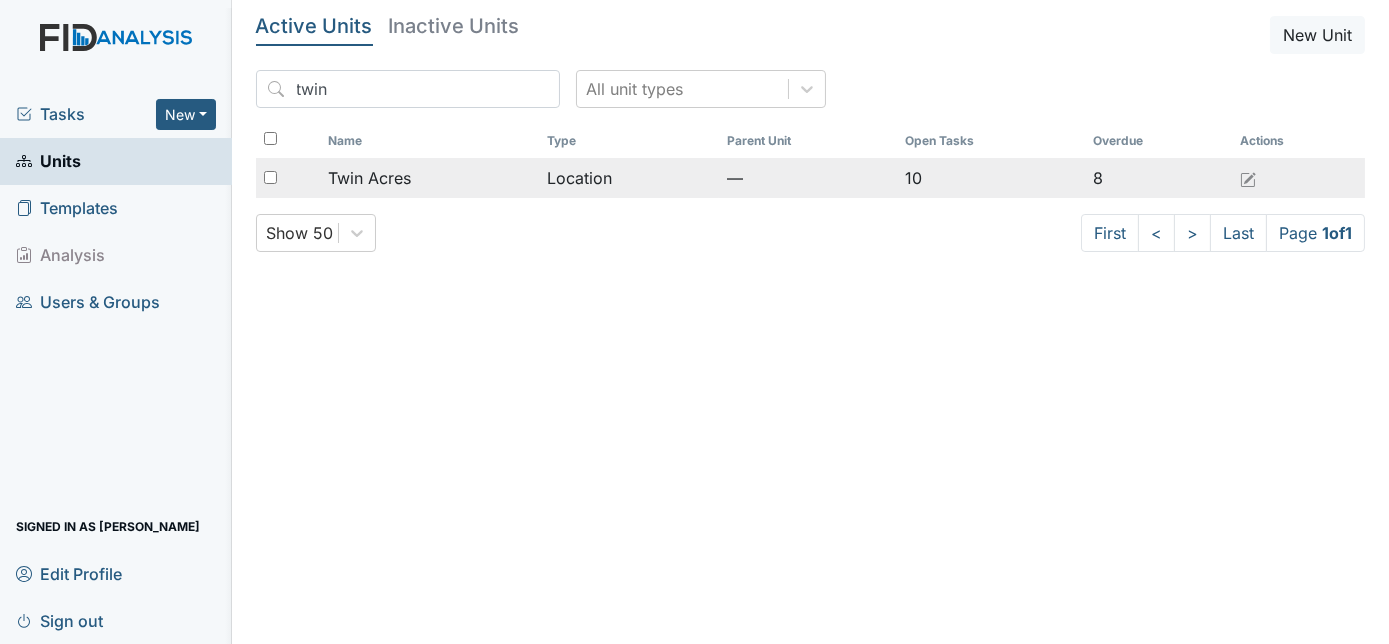 click at bounding box center [270, 177] 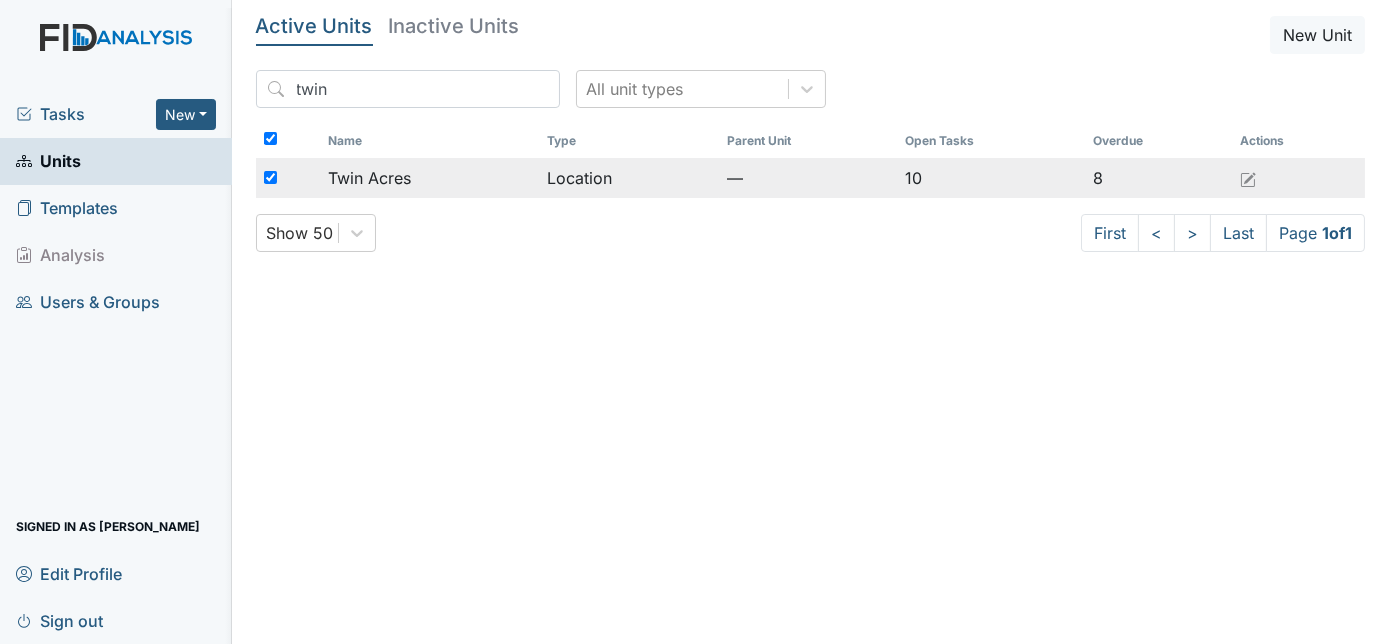 checkbox on "true" 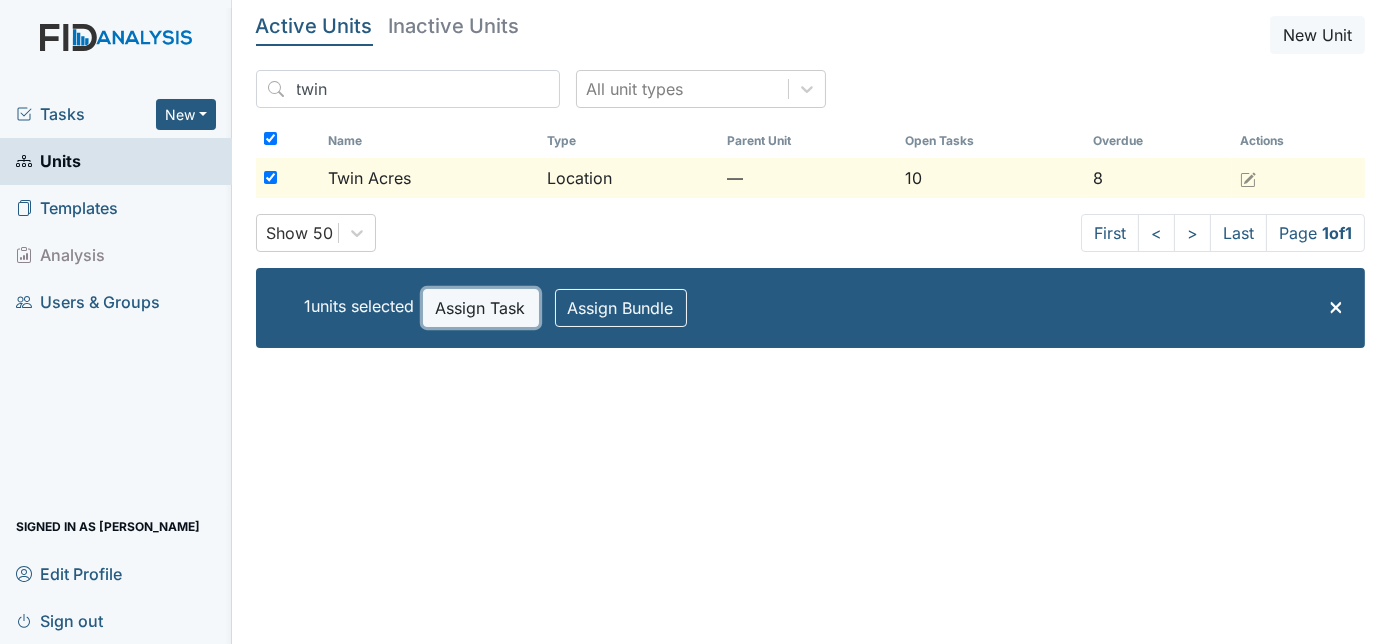 click on "Assign Task" at bounding box center [481, 308] 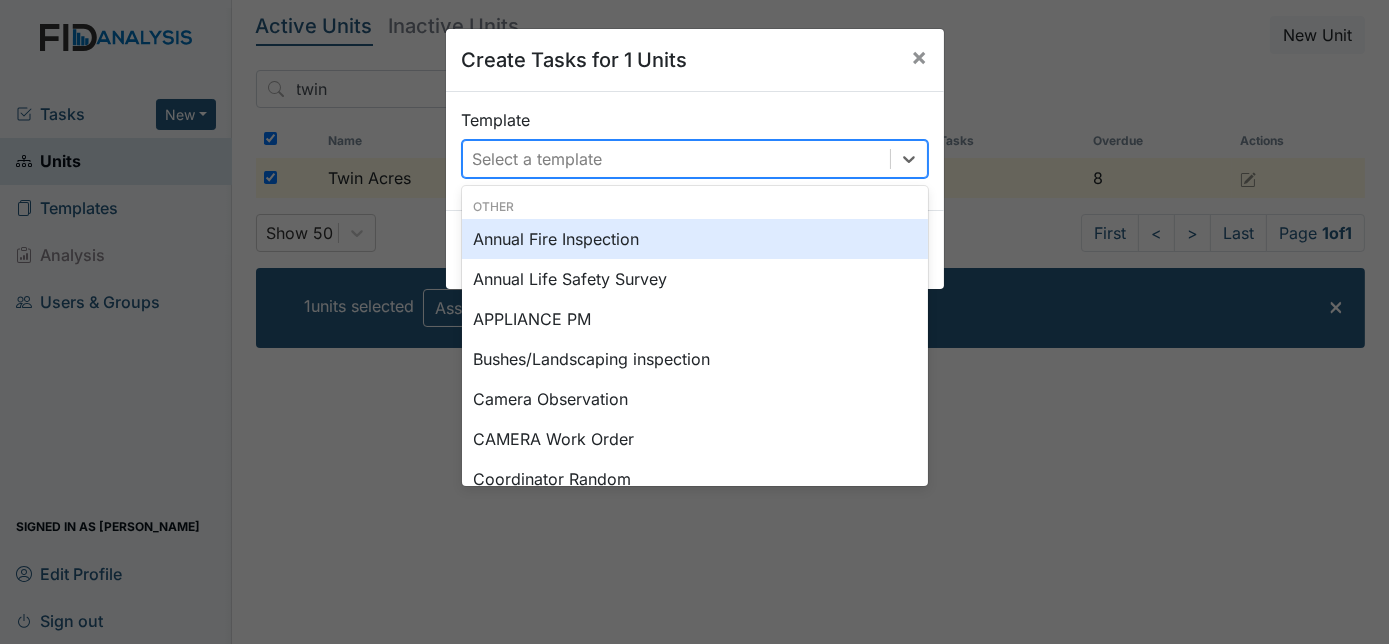 click on "Select a template" at bounding box center [538, 159] 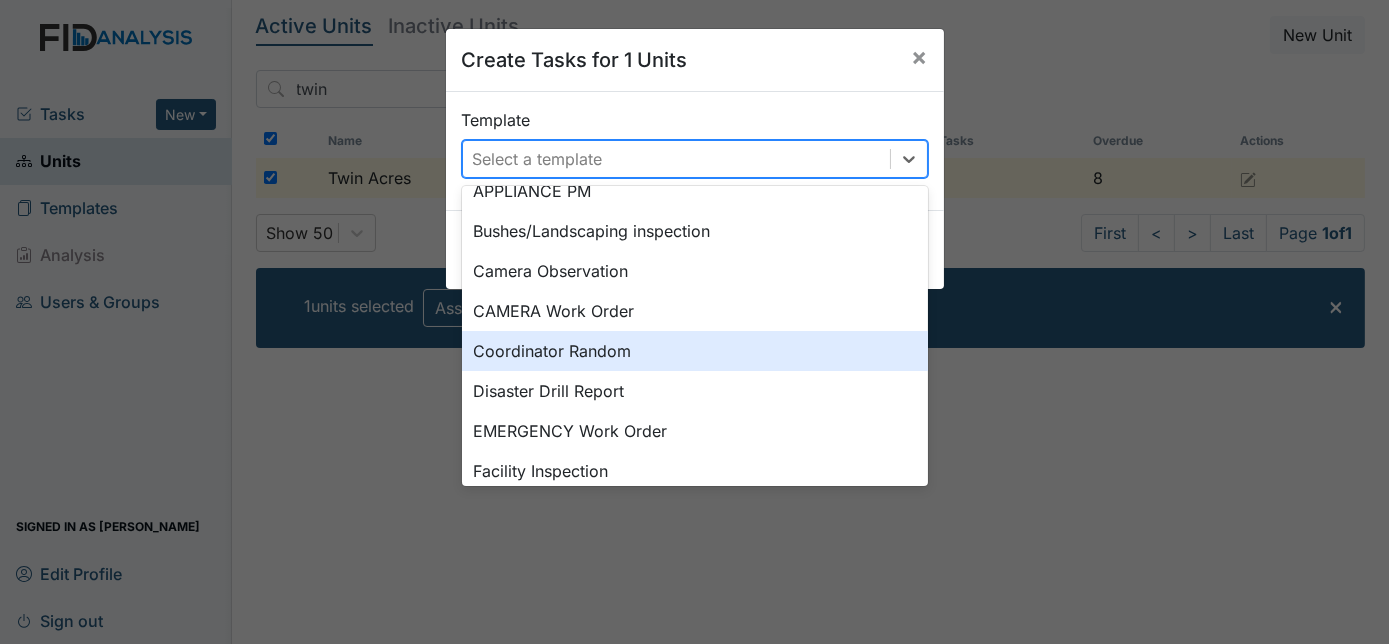scroll, scrollTop: 145, scrollLeft: 0, axis: vertical 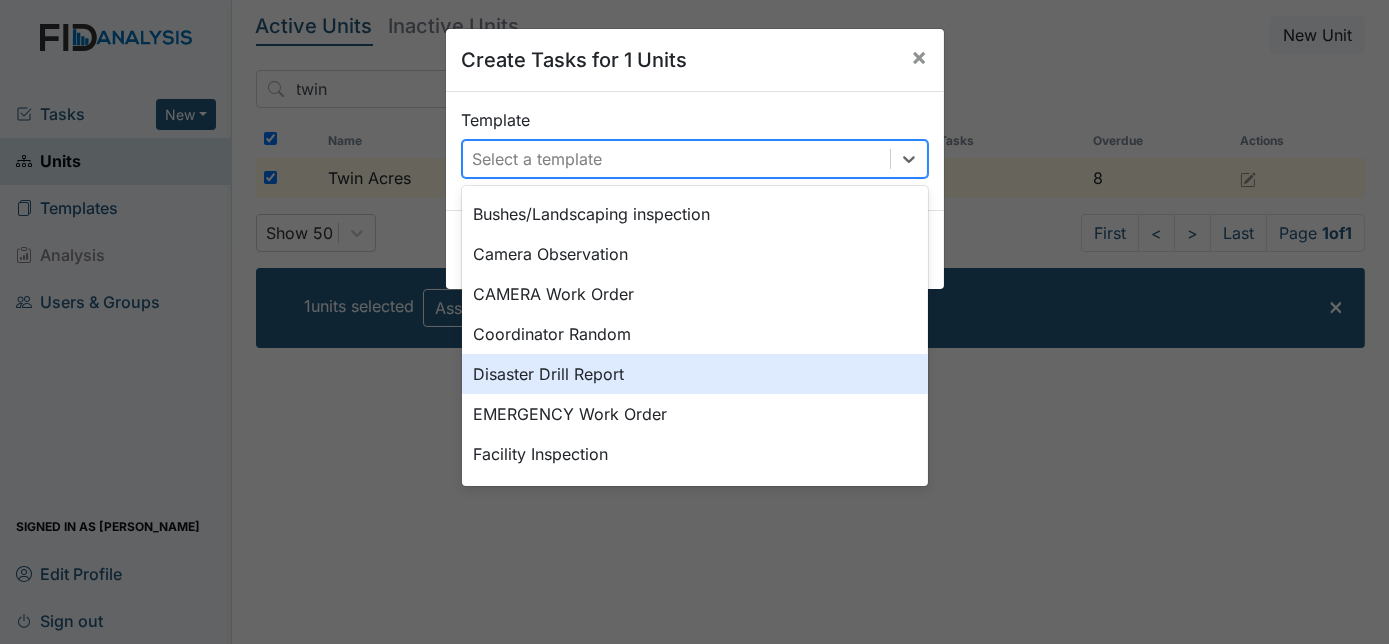 click on "Disaster Drill Report" at bounding box center [695, 374] 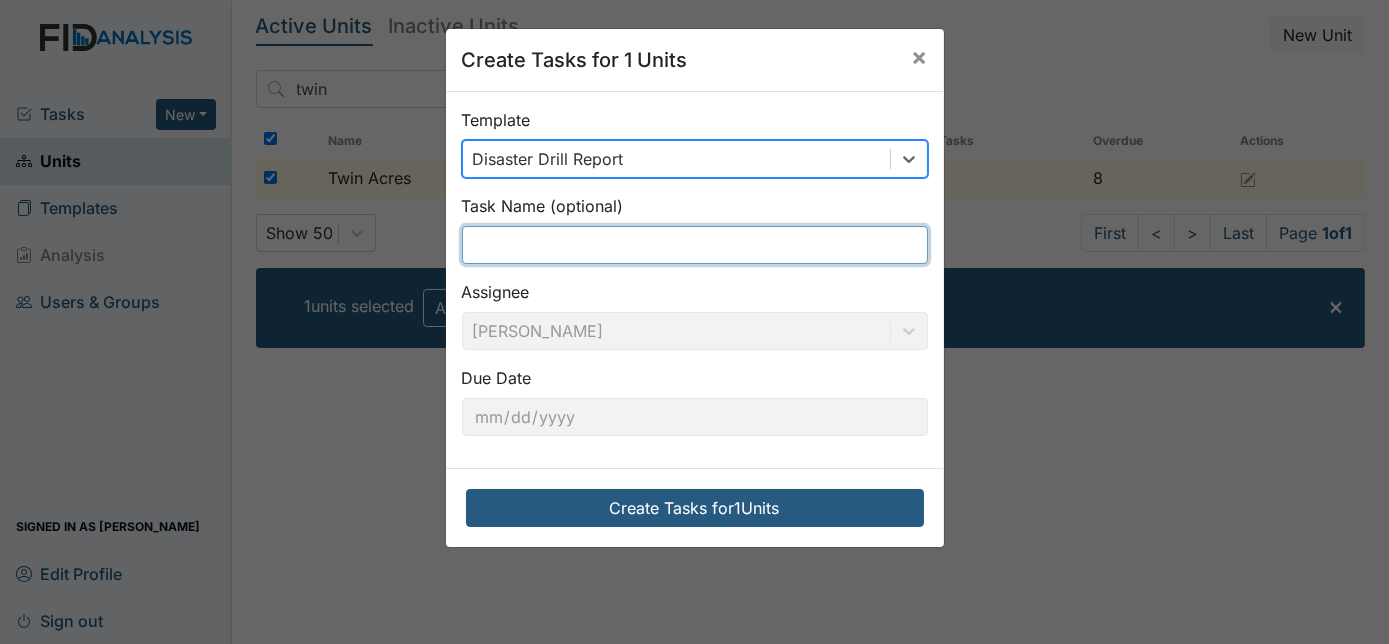 click at bounding box center (695, 245) 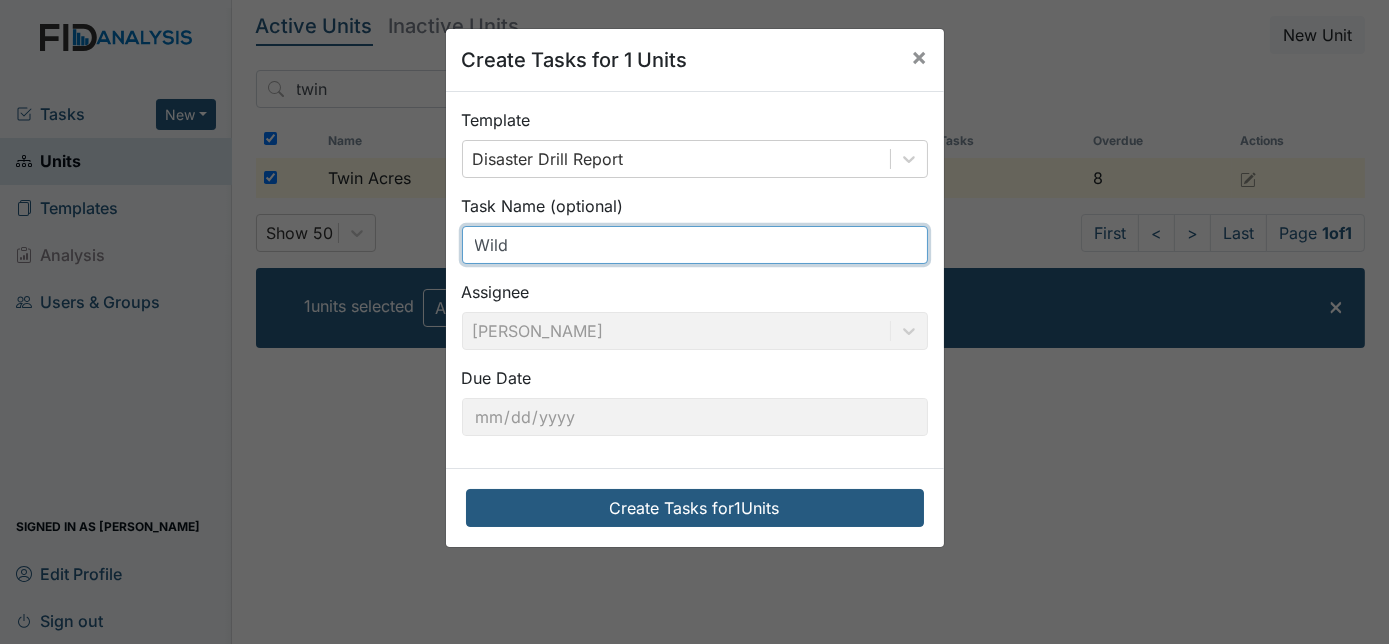 type on "WILDLIFE" 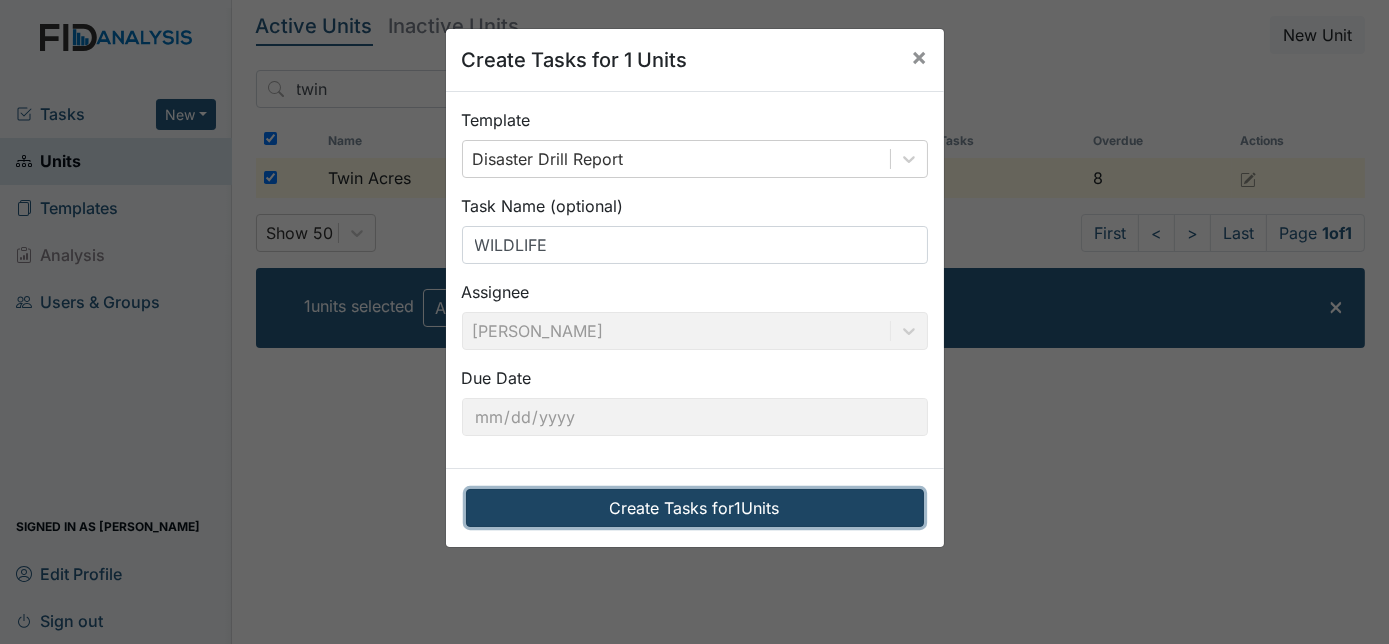 type 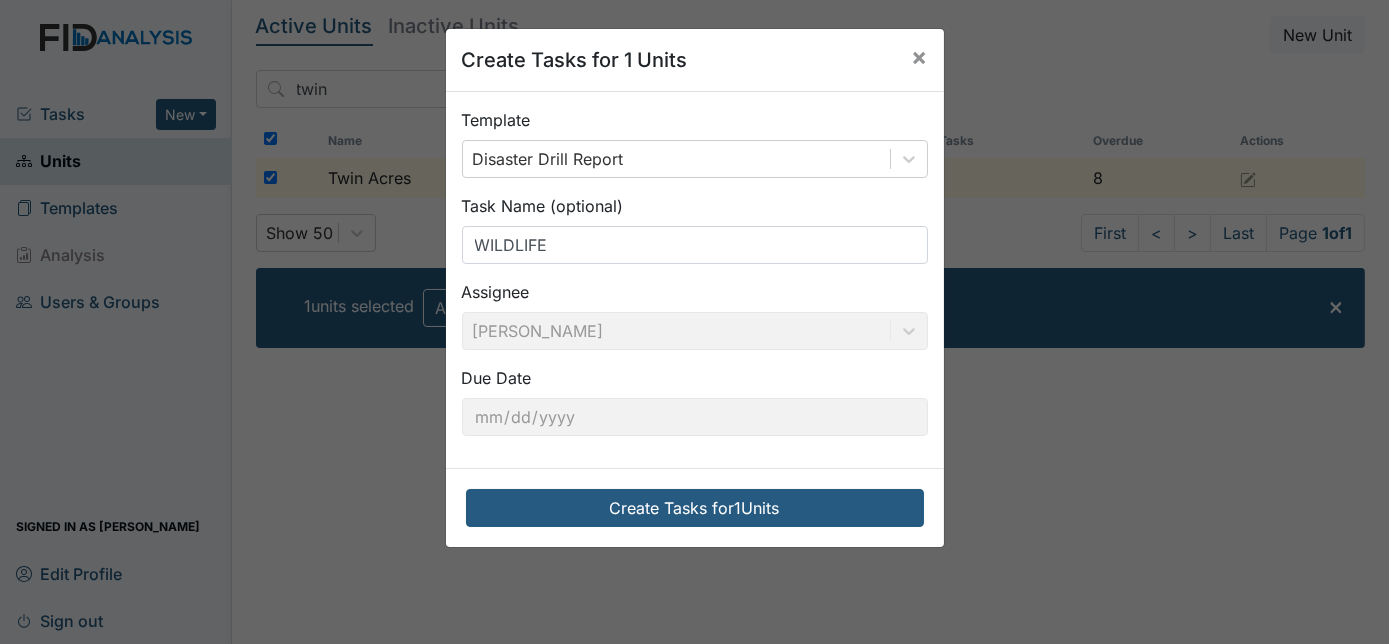 click on "Assignee Charnita McCall" at bounding box center (695, 315) 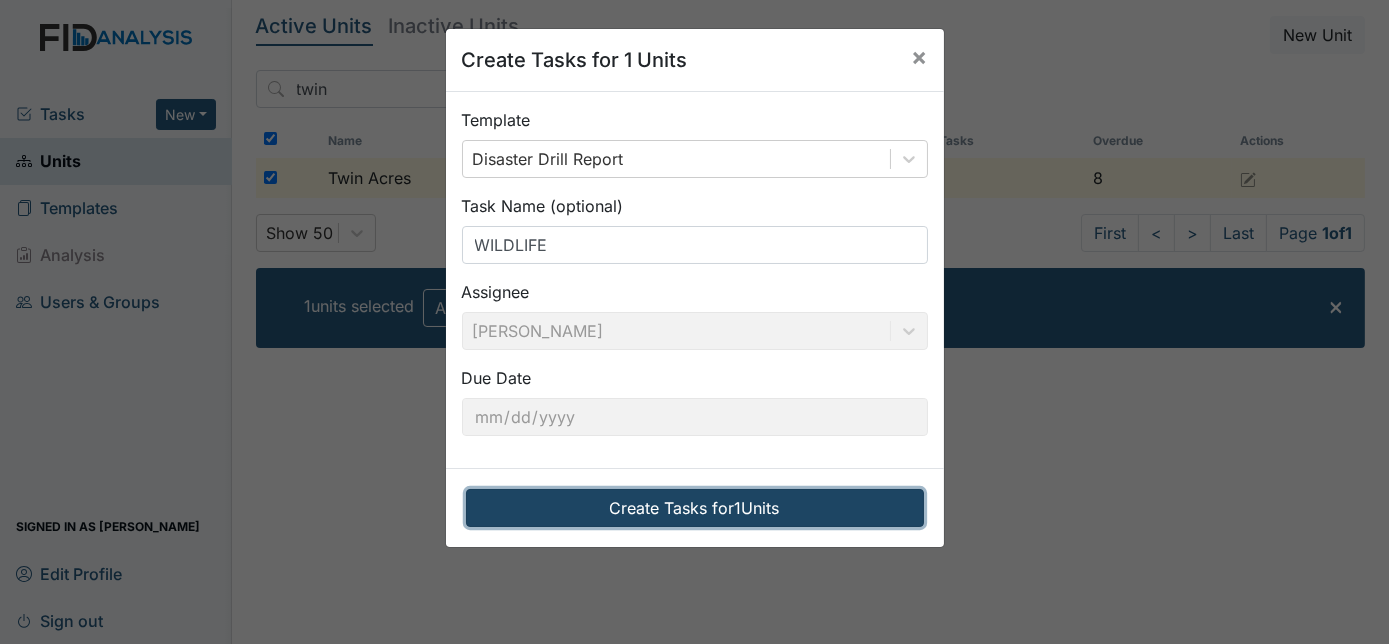 click on "Create Tasks for  1  Units" at bounding box center (695, 508) 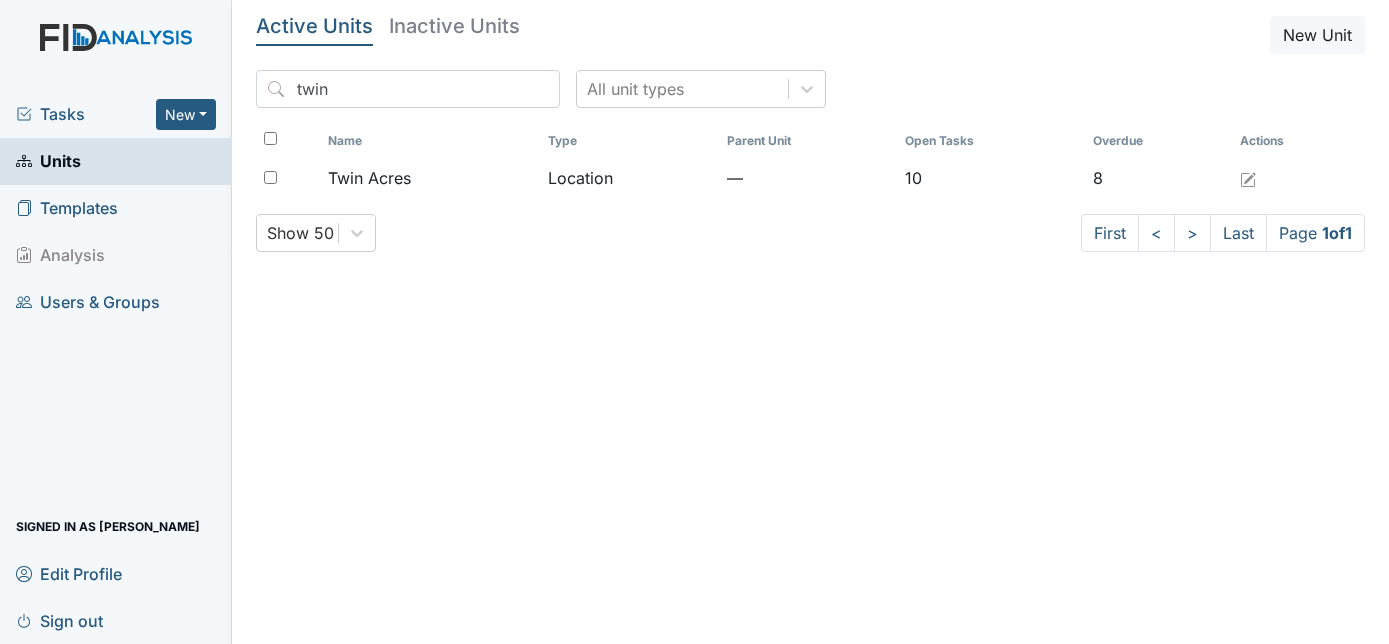 scroll, scrollTop: 0, scrollLeft: 0, axis: both 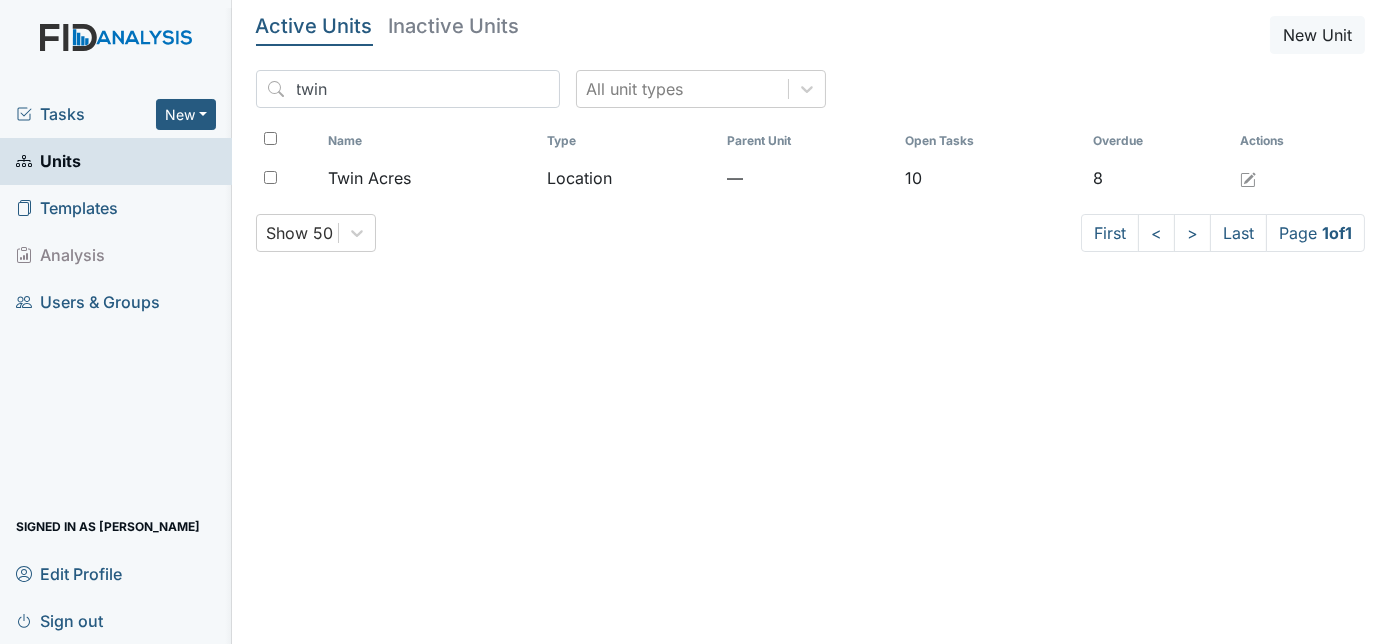 click on "Tasks" at bounding box center (86, 114) 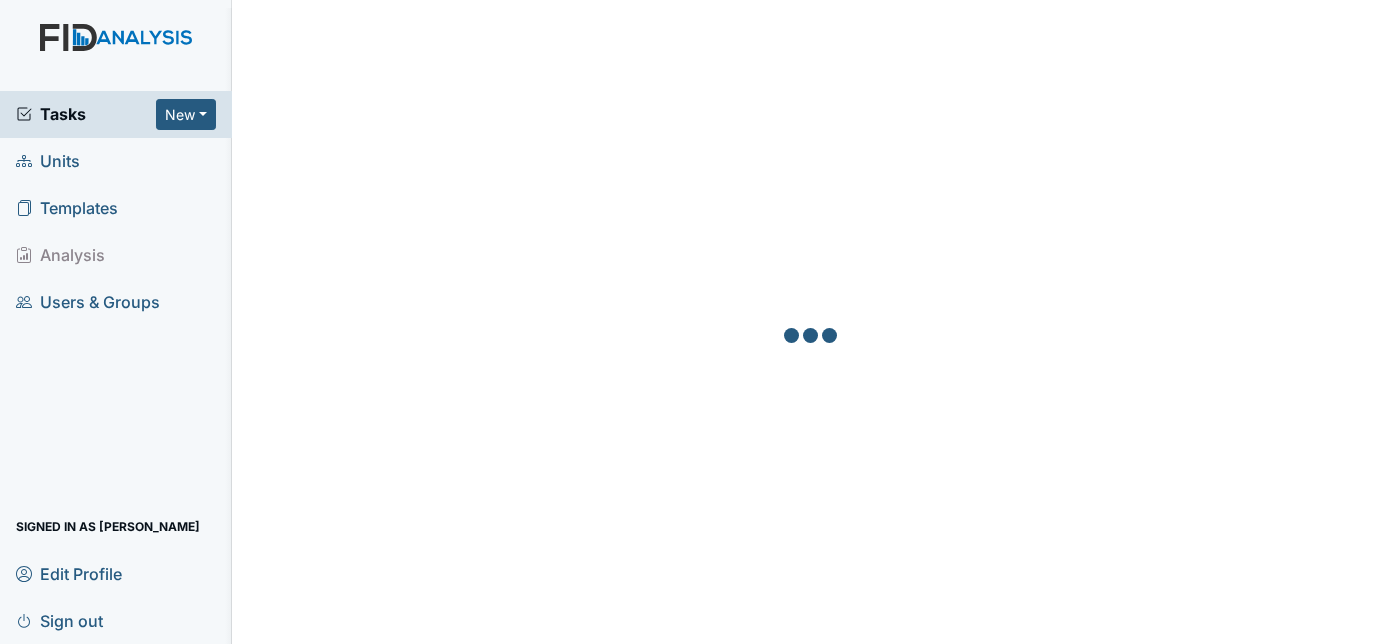 scroll, scrollTop: 0, scrollLeft: 0, axis: both 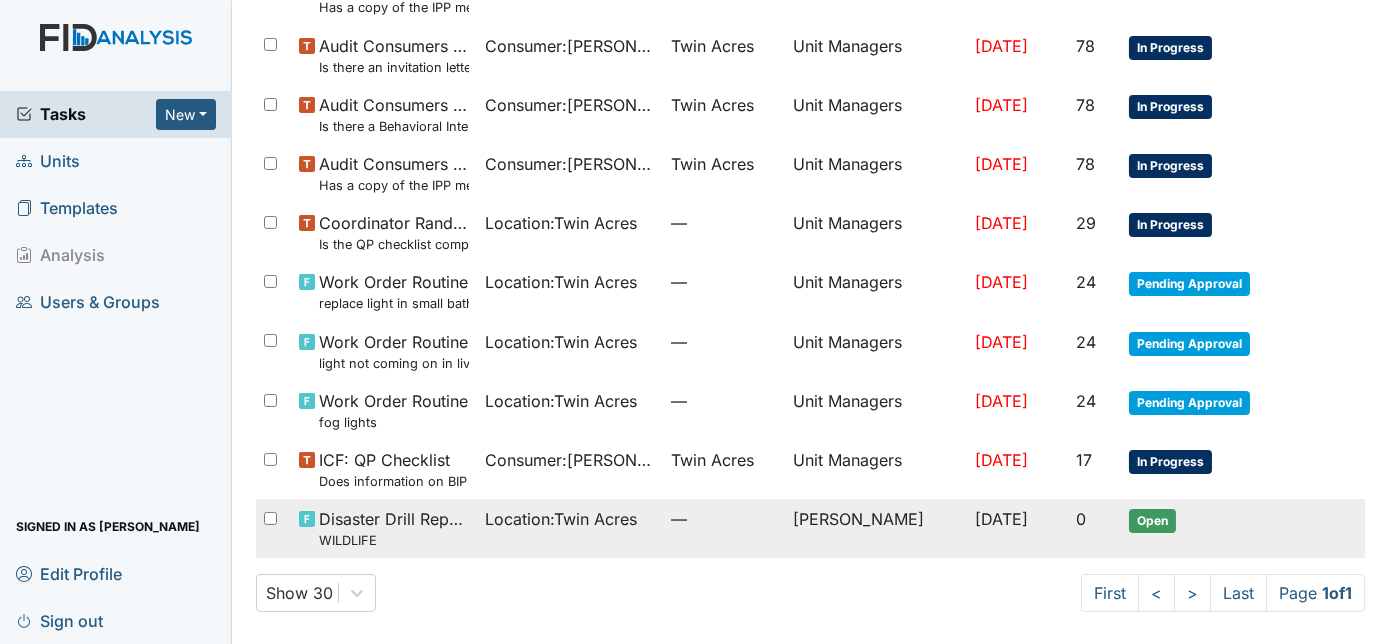 click on "[DATE]" at bounding box center (1017, 528) 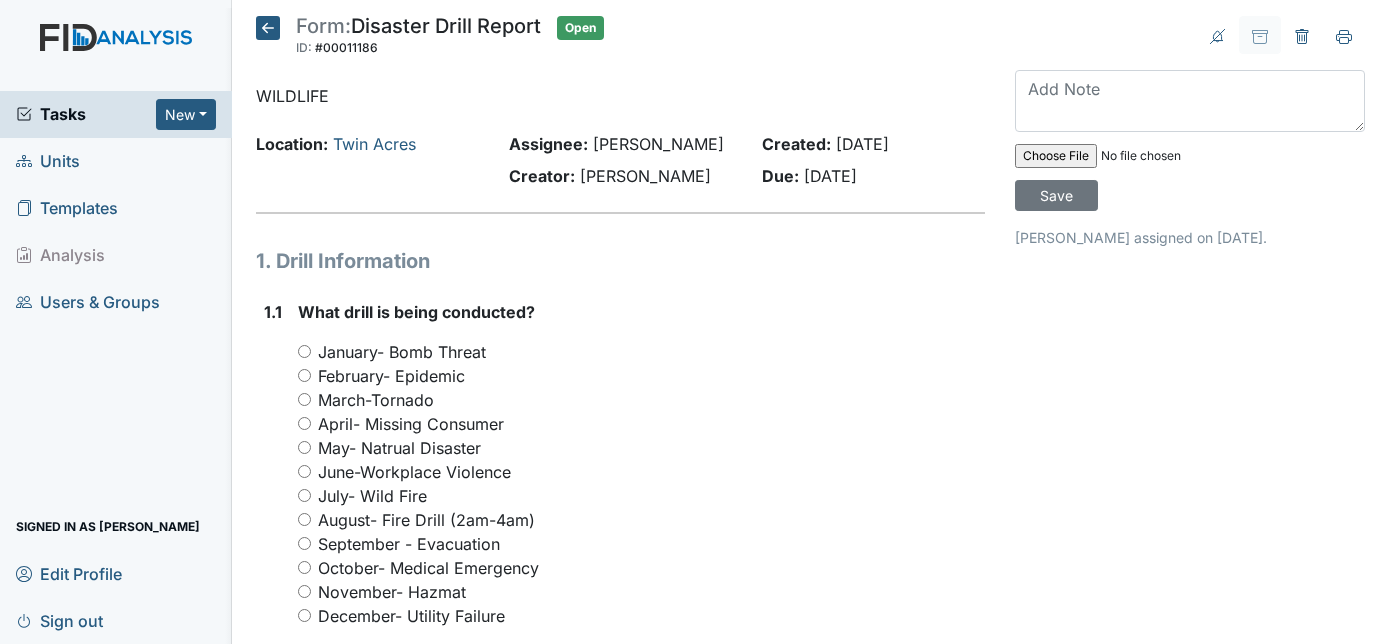 scroll, scrollTop: 0, scrollLeft: 0, axis: both 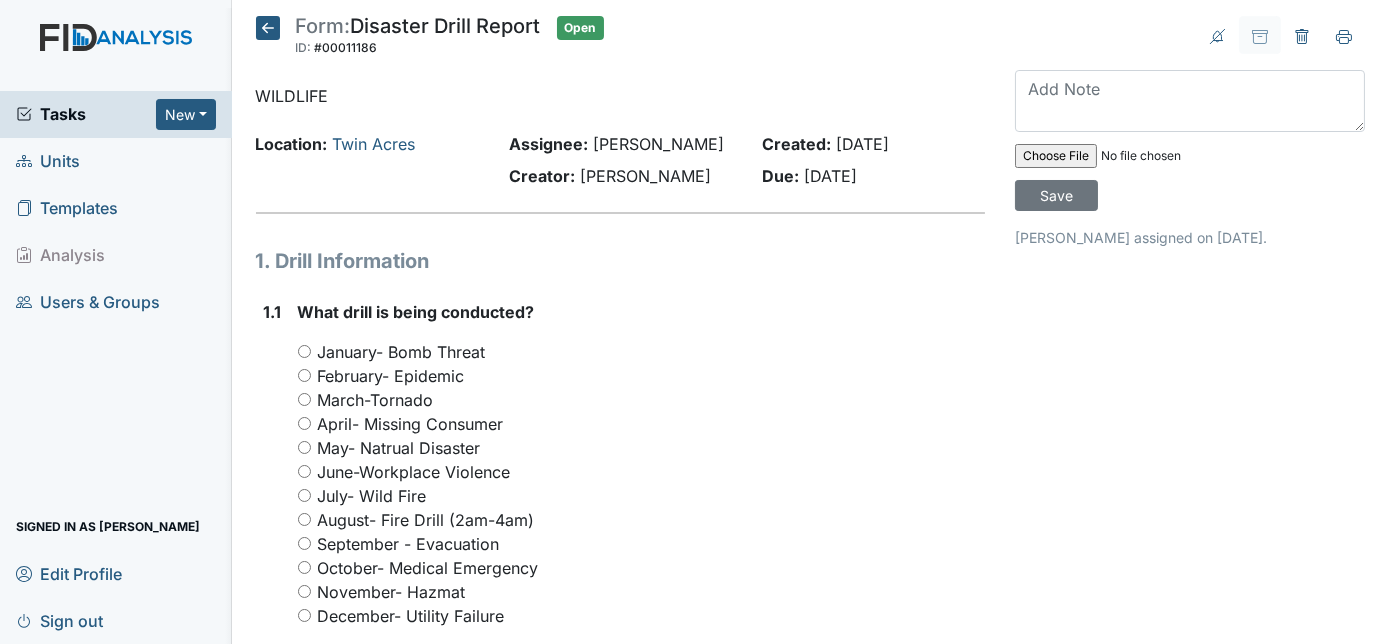 click on "July- Wild Fire" at bounding box center (304, 495) 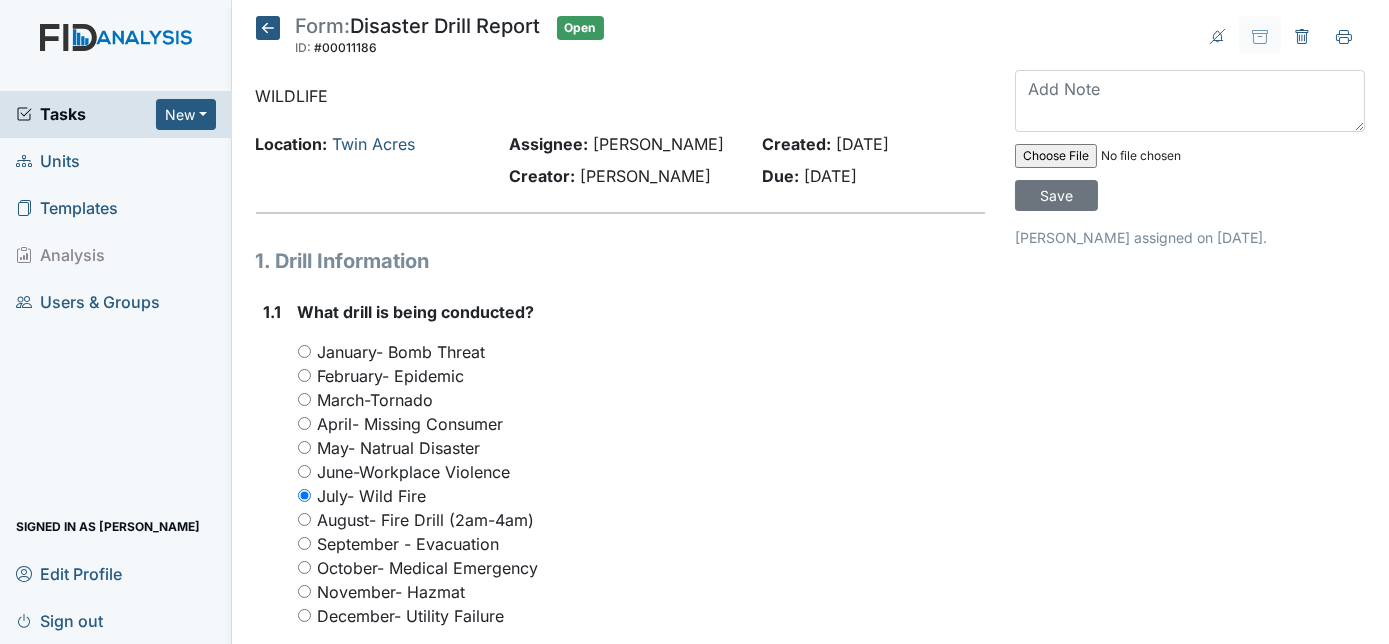 click on "Form:
Disaster Drill Report
ID:
#00011186
Open
Autosaving...
WILDLIFE
Location:
[GEOGRAPHIC_DATA]
Assignee:
[PERSON_NAME]
Creator:
[PERSON_NAME]
Created:
[DATE]
Due:
[DATE]
1. Drill Information
1.1
What drill is being conducted?
You must select one of the below options.
January- Bomb Threat
February- Epidemic
March-Tornado
April- Missing Consumer
May- Natrual Disaster
June-Workplace Violence
July- Wild Fire
August- Fire Drill (2am-4am)
September - Evacuation
October- Medical Emergency
November- Hazmat
December- Utility Failure
Attach file (optional)
You can upload .pdf, .txt, .jpg, .jpeg, .png, .csv, .xls, or .doc files under 100MB.
1.2
What date was the drill conducted?
Attach file (optional)" at bounding box center [621, 1946] 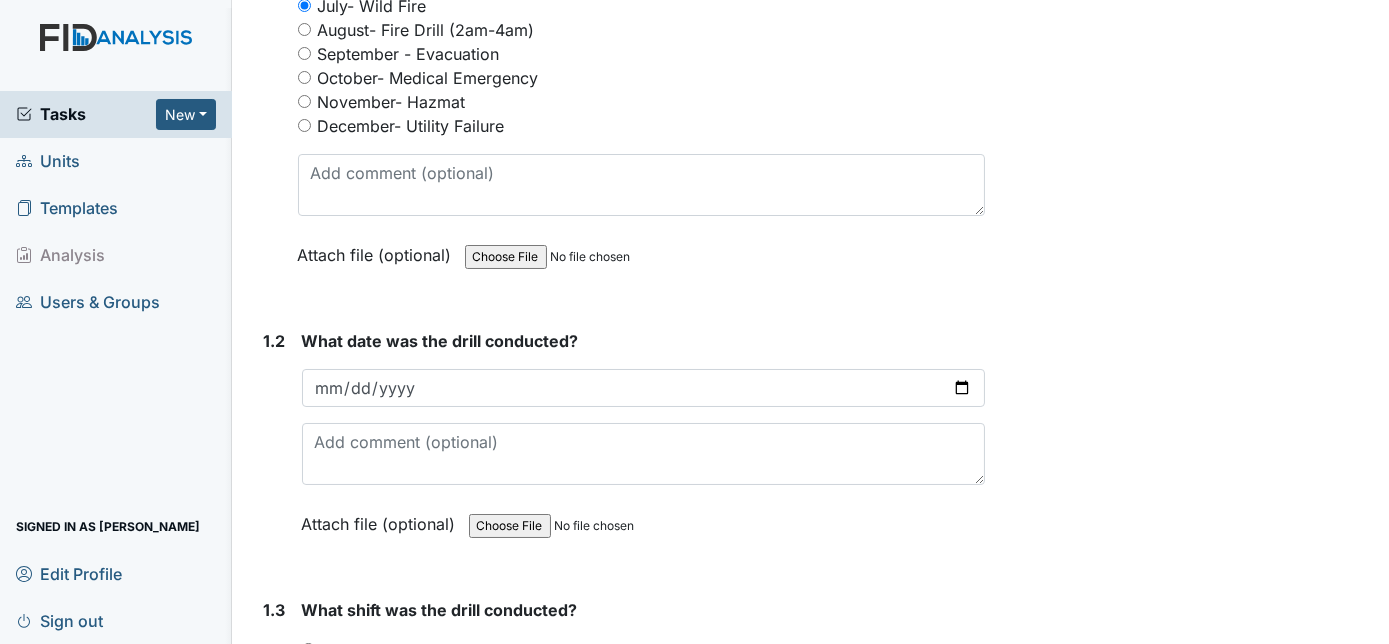 scroll, scrollTop: 581, scrollLeft: 0, axis: vertical 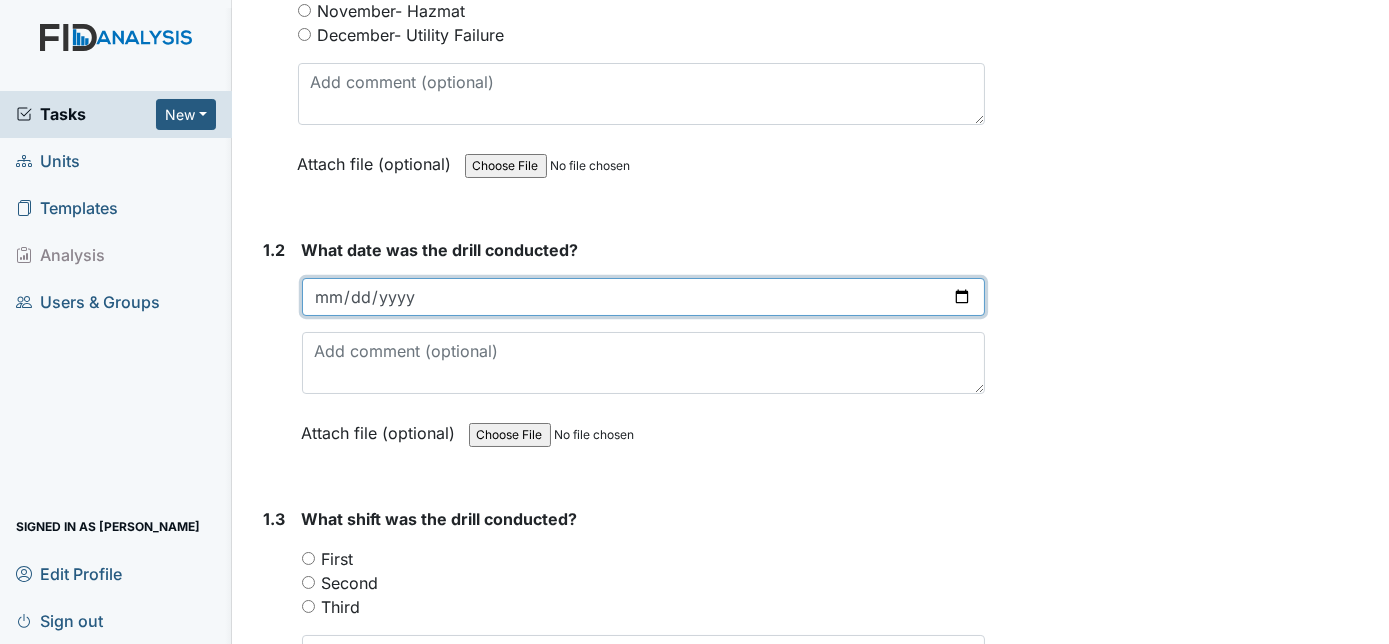 click at bounding box center [644, 297] 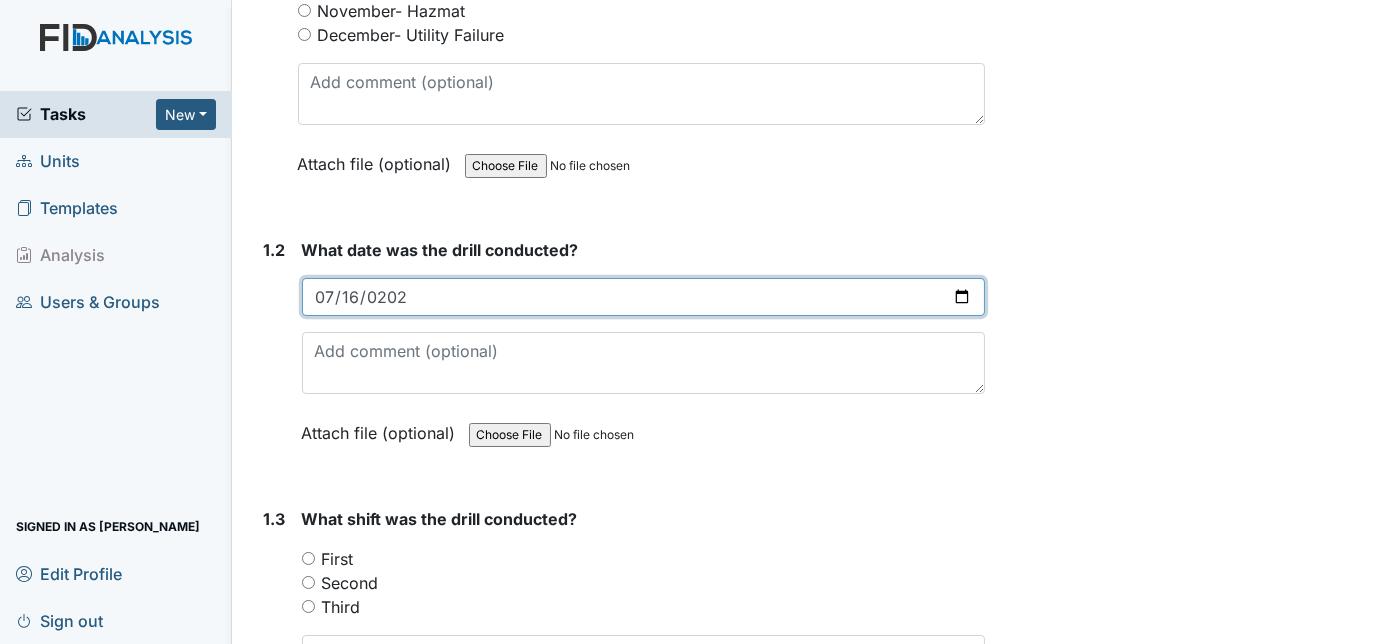 type on "[DATE]" 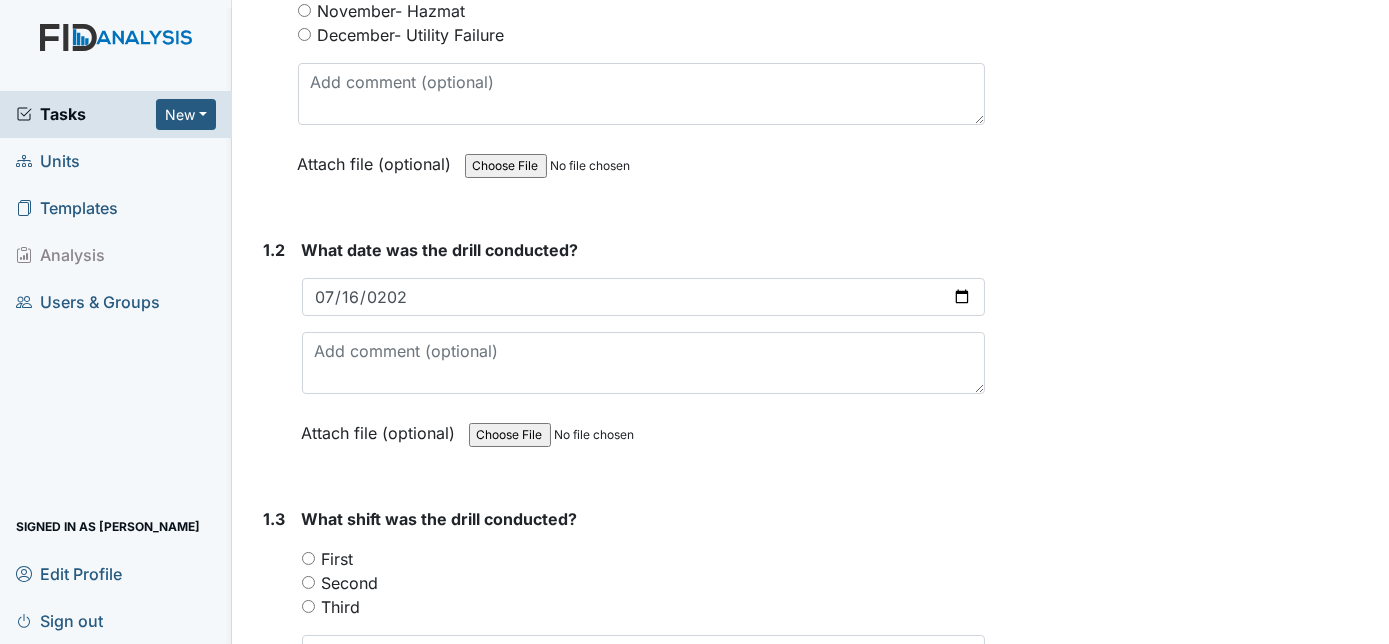 click on "1.2" at bounding box center [275, 356] 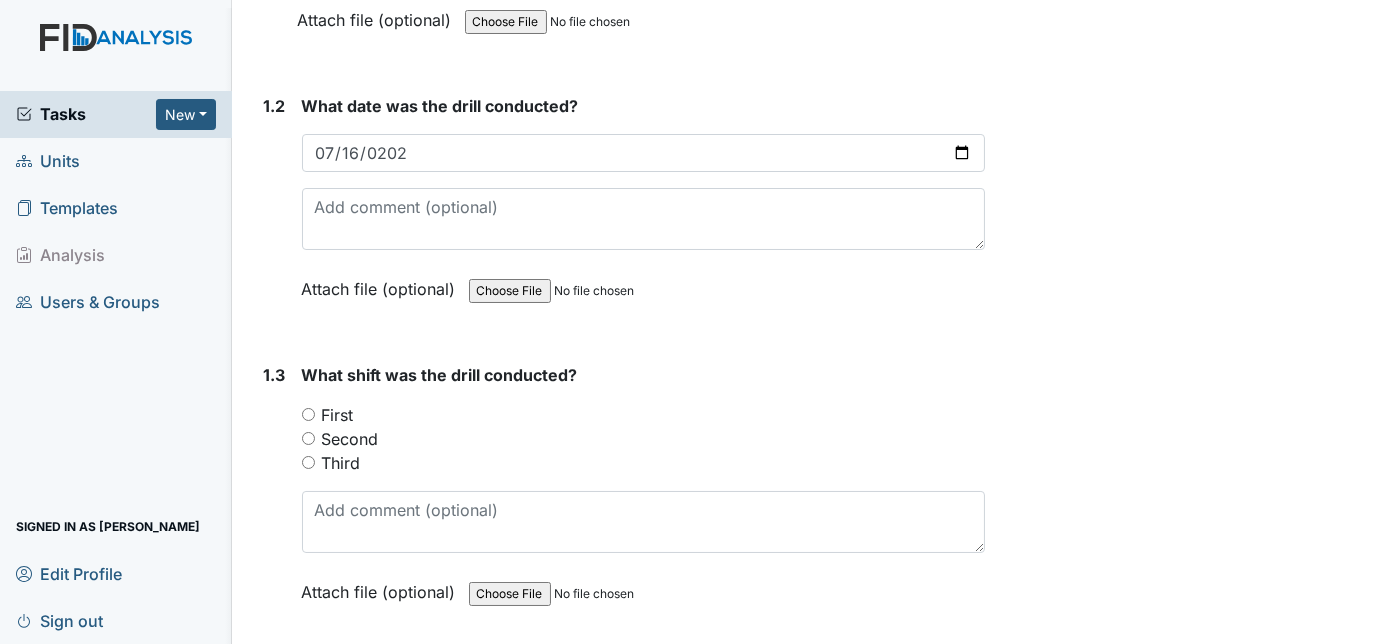 scroll, scrollTop: 763, scrollLeft: 0, axis: vertical 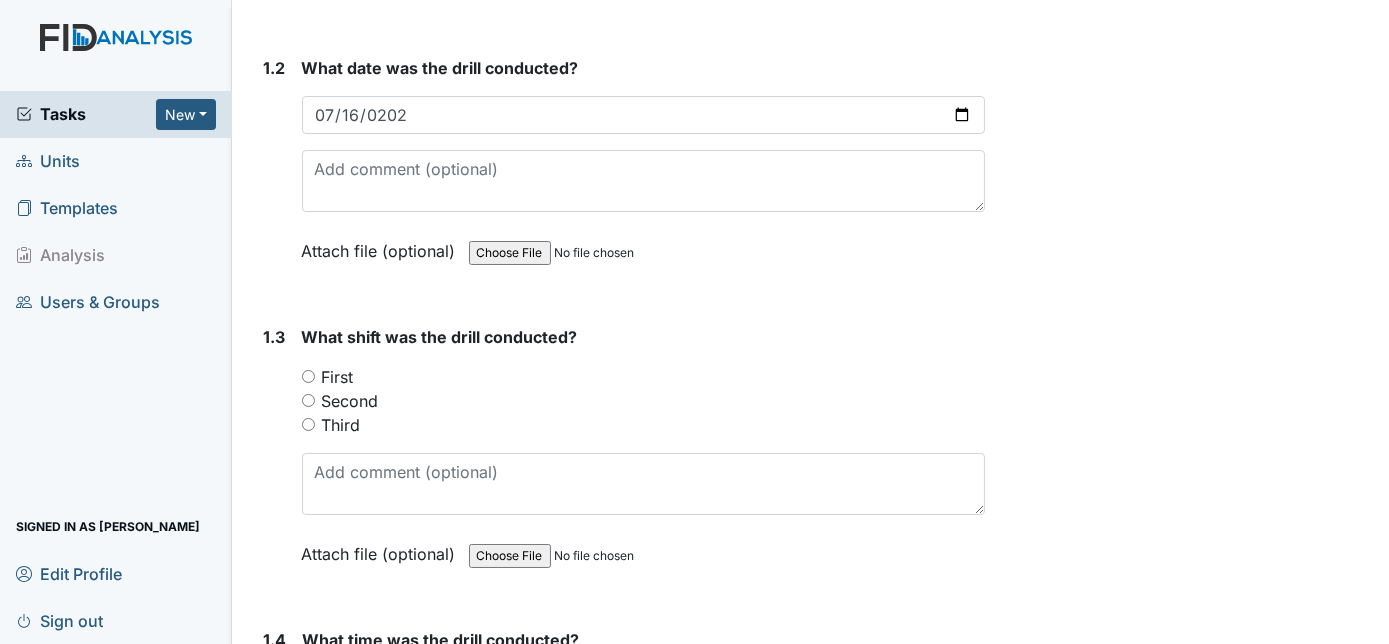 click on "Third" at bounding box center (308, 424) 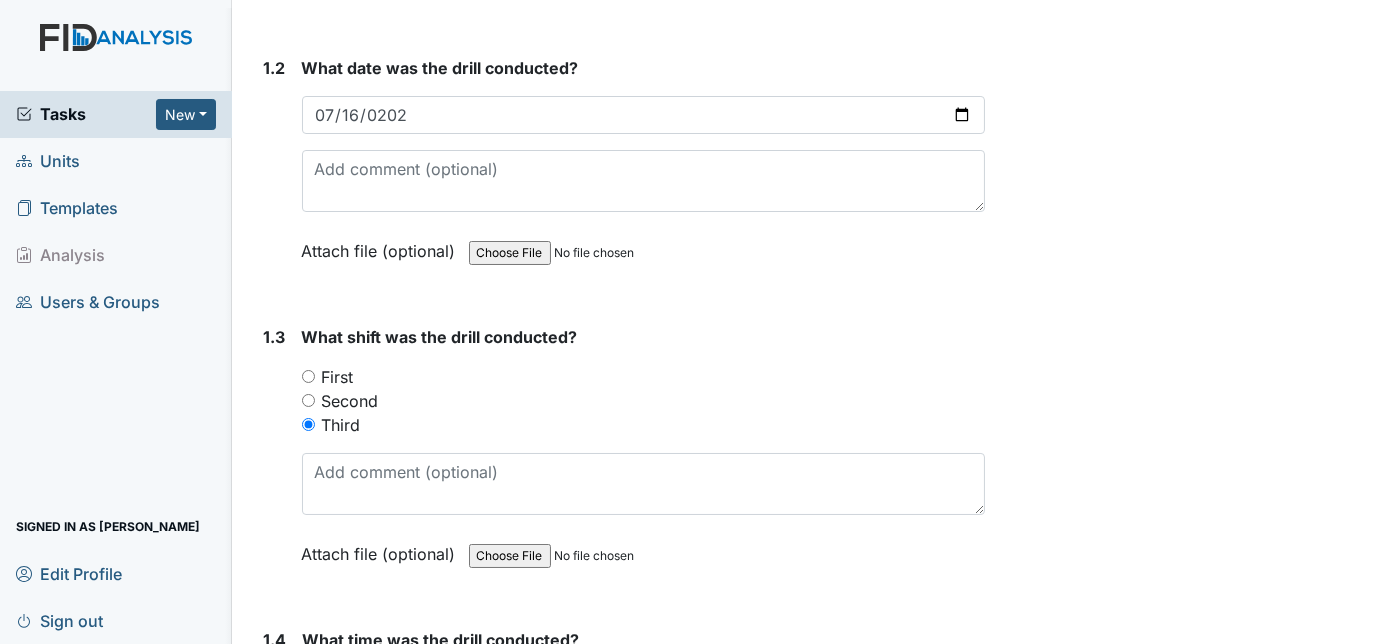click on "1.3" at bounding box center (275, 460) 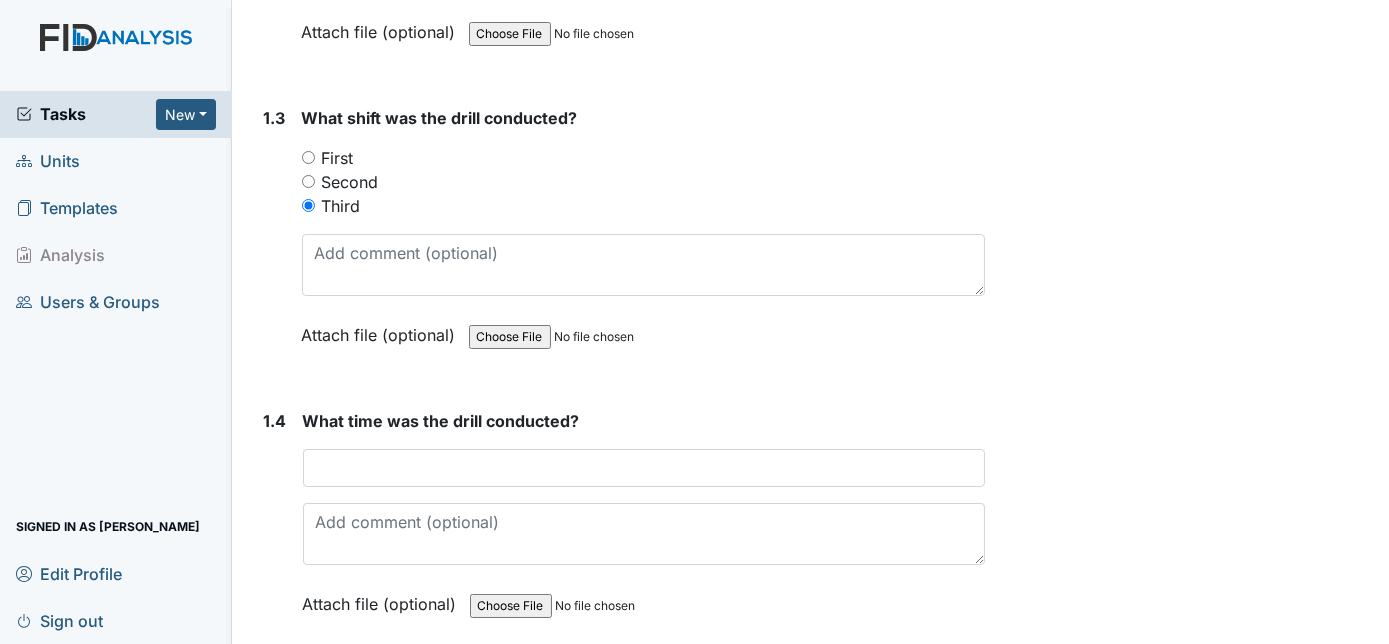 scroll, scrollTop: 1090, scrollLeft: 0, axis: vertical 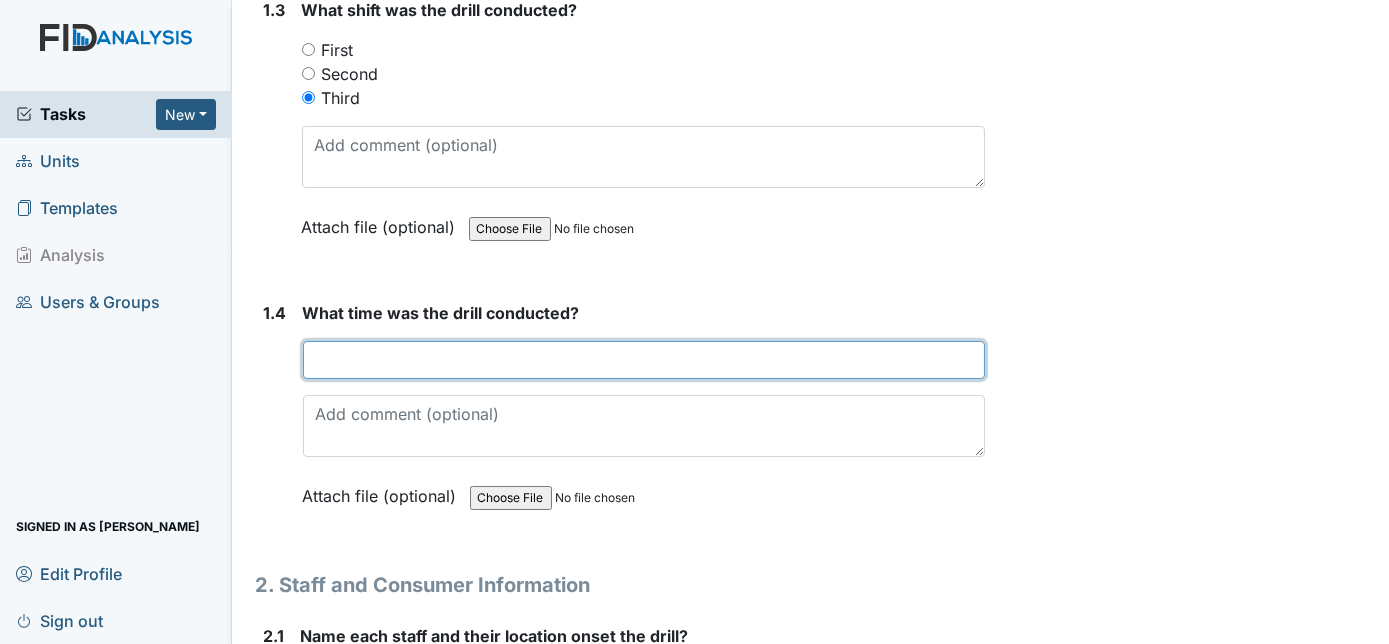 click at bounding box center (644, 360) 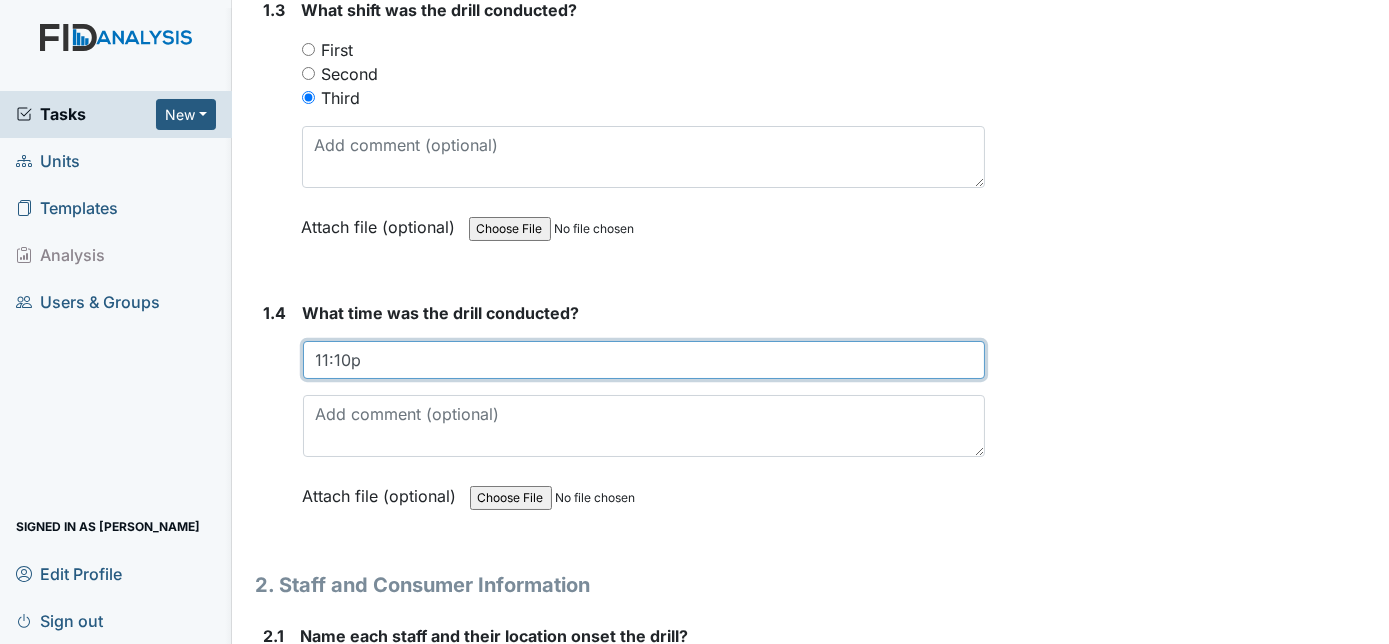 type on "11:10p" 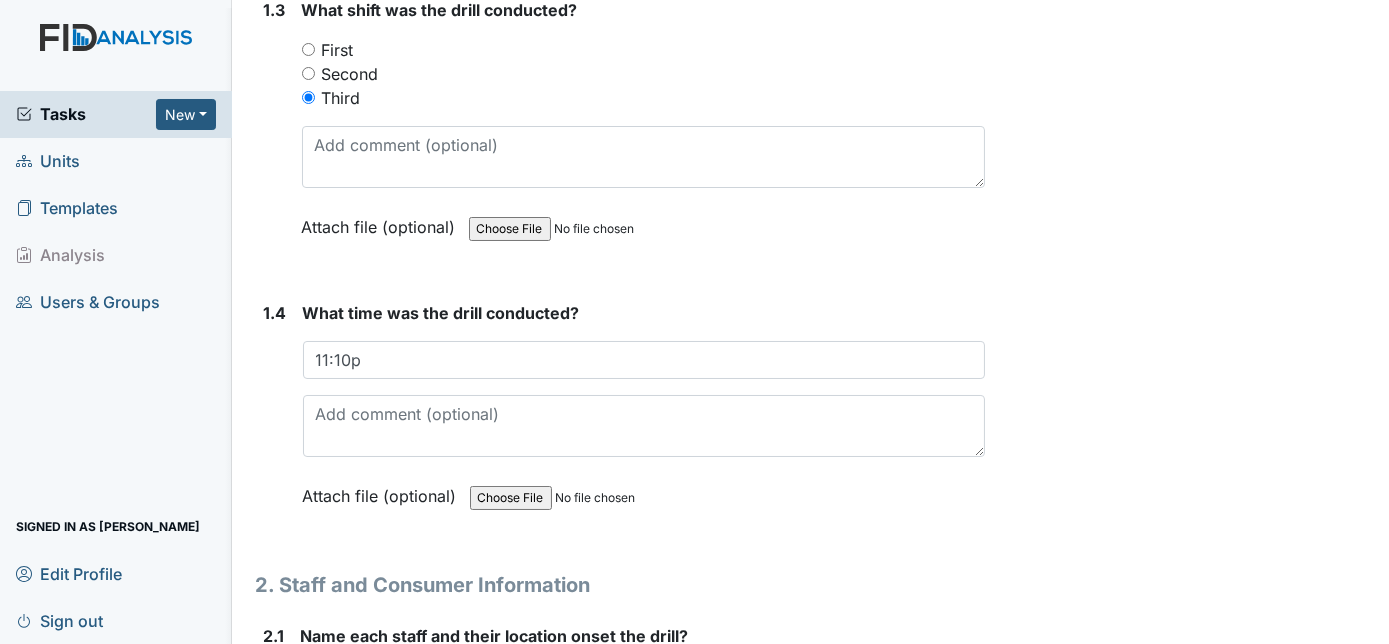 click on "1.4
What time was the drill conducted?
11:10p
This field is required.
Attach file (optional)
You can upload .pdf, .txt, .jpg, .jpeg, .png, .csv, .xls, or .doc files under 100MB." at bounding box center [621, 419] 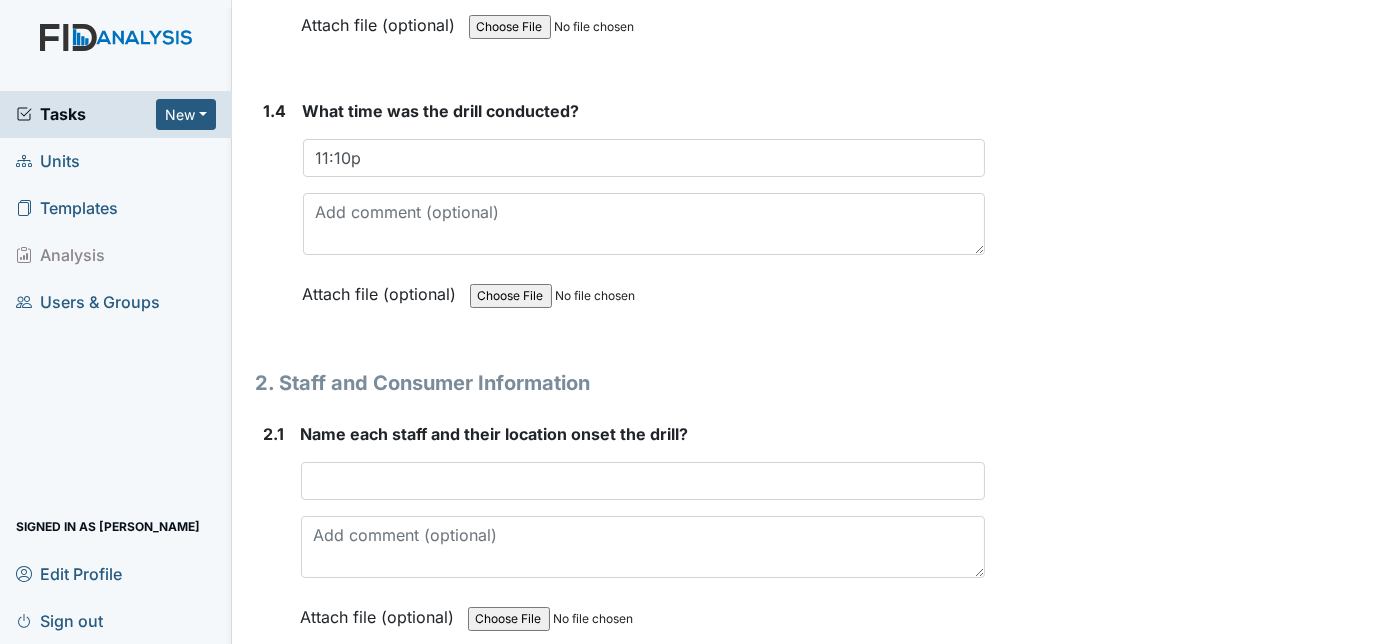 scroll, scrollTop: 1309, scrollLeft: 0, axis: vertical 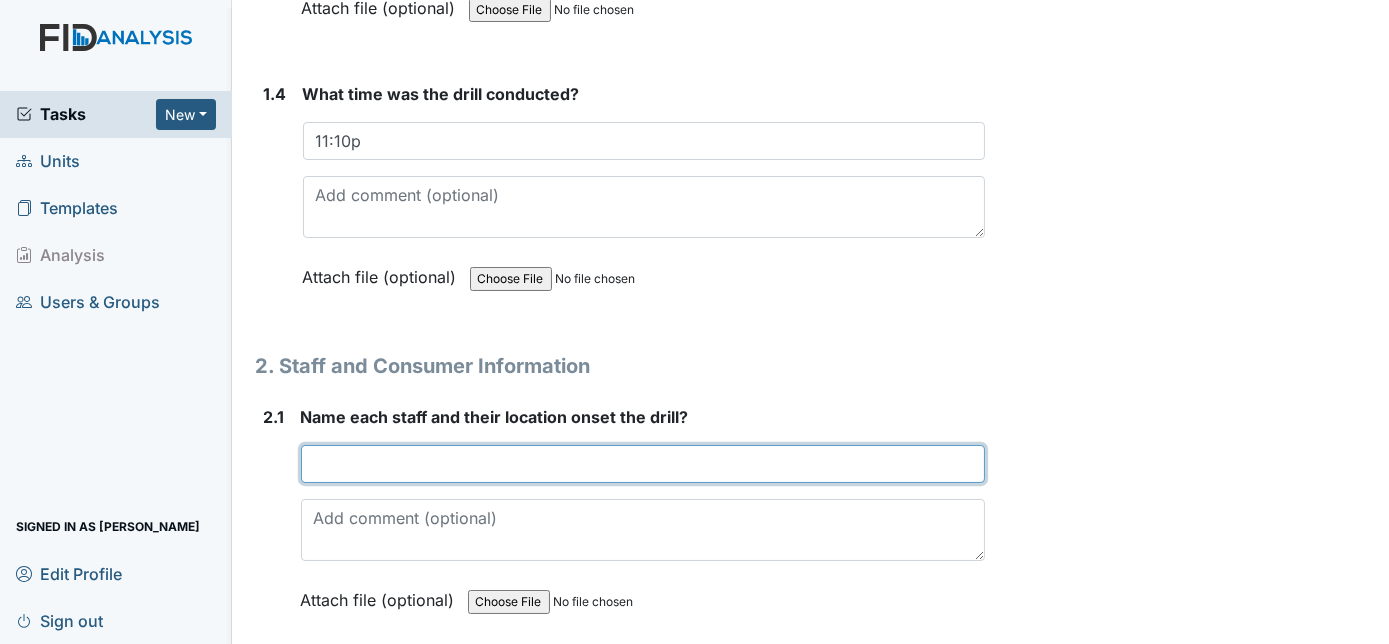click at bounding box center [643, 464] 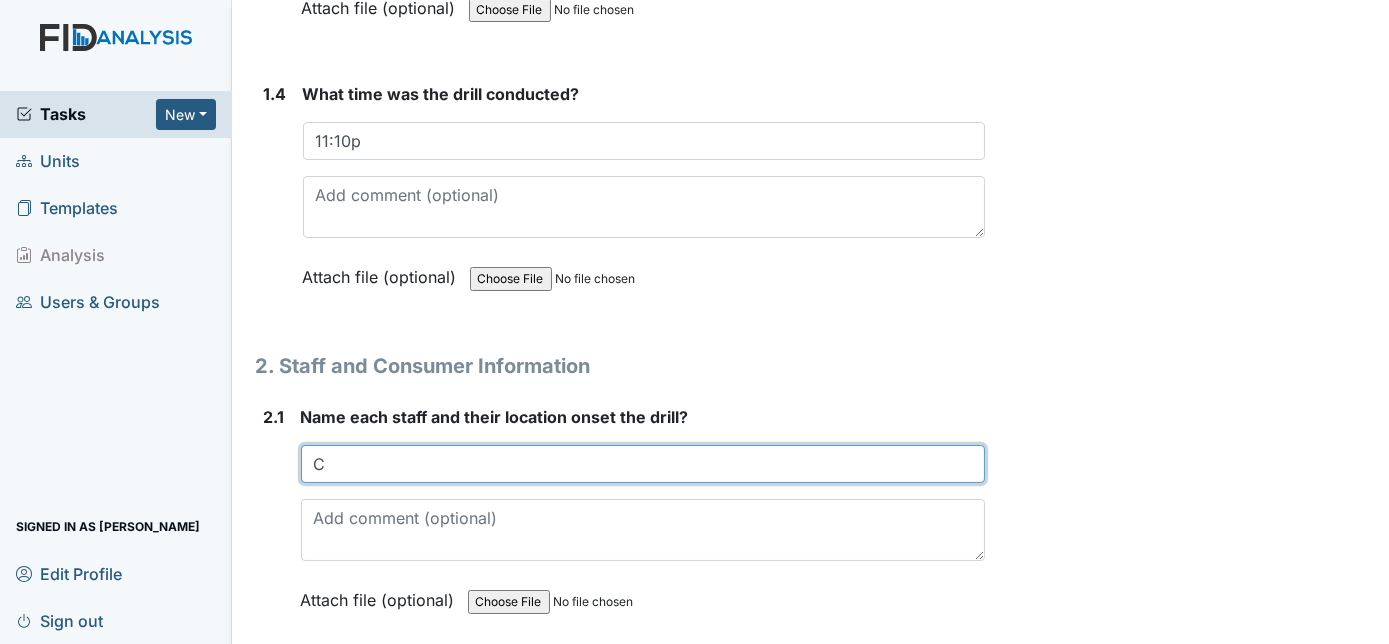click on "C" at bounding box center [643, 464] 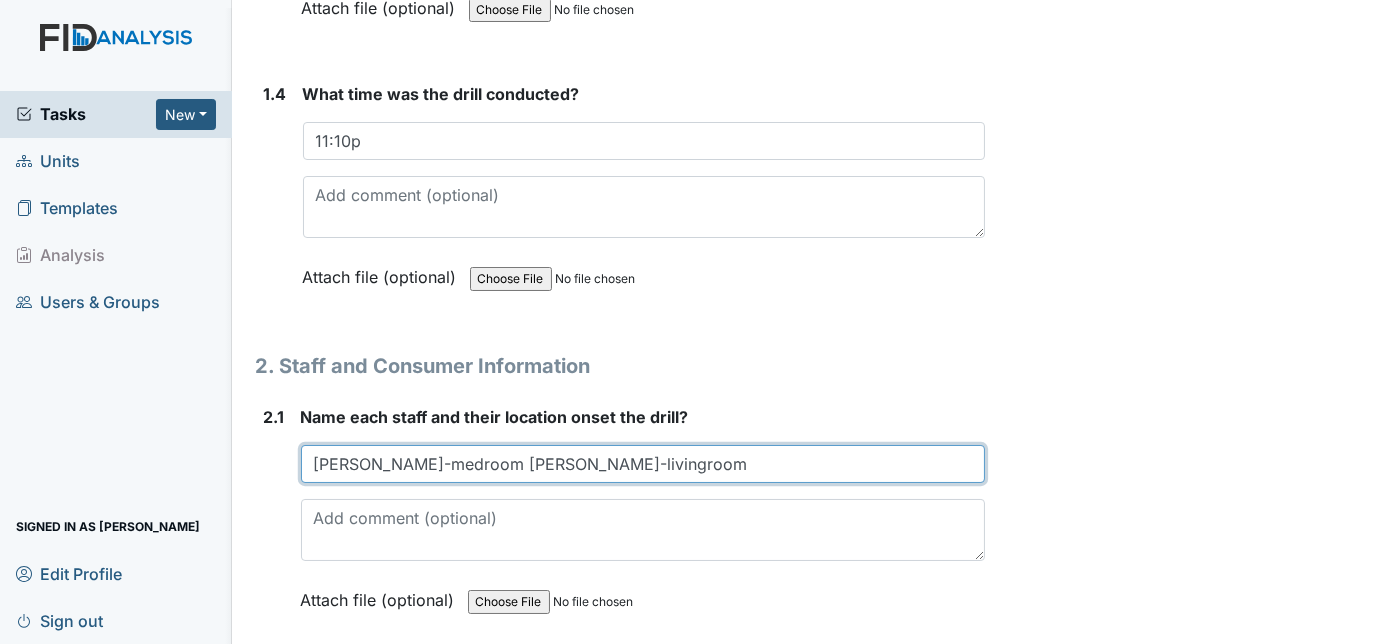 type on "[PERSON_NAME]-medroom [PERSON_NAME]-livingroom" 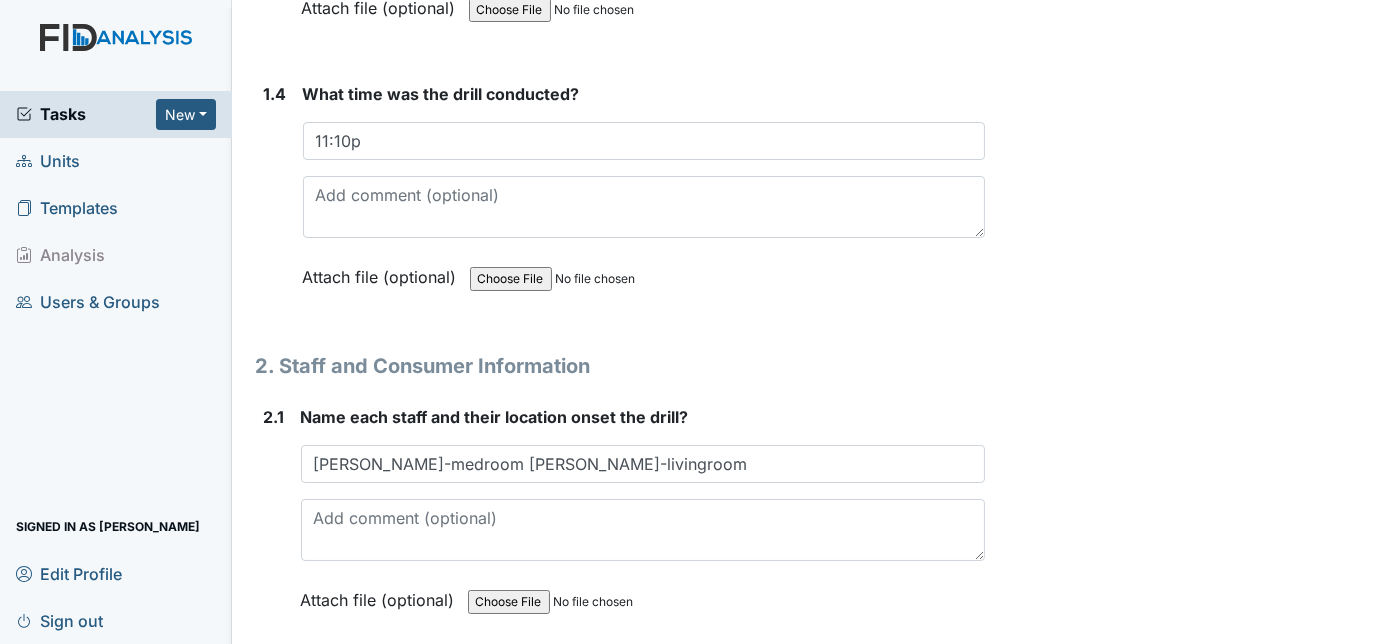click on "2. Staff and Consumer Information" at bounding box center [621, 366] 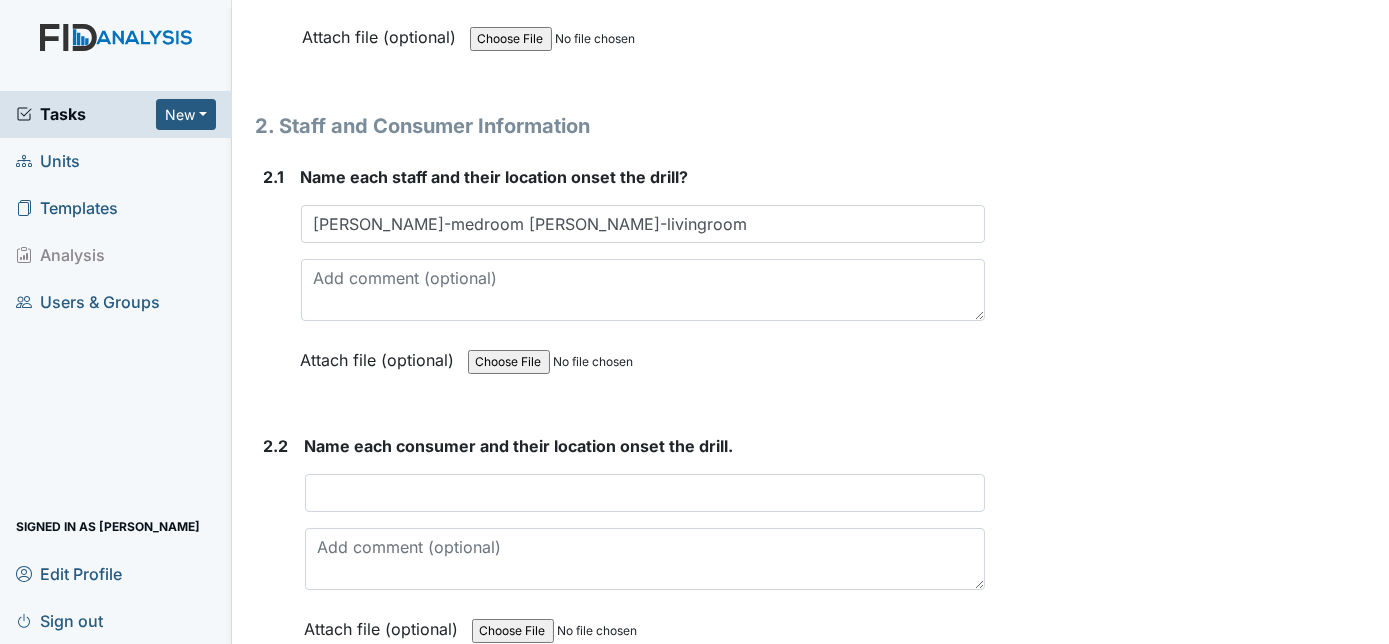 scroll, scrollTop: 1745, scrollLeft: 0, axis: vertical 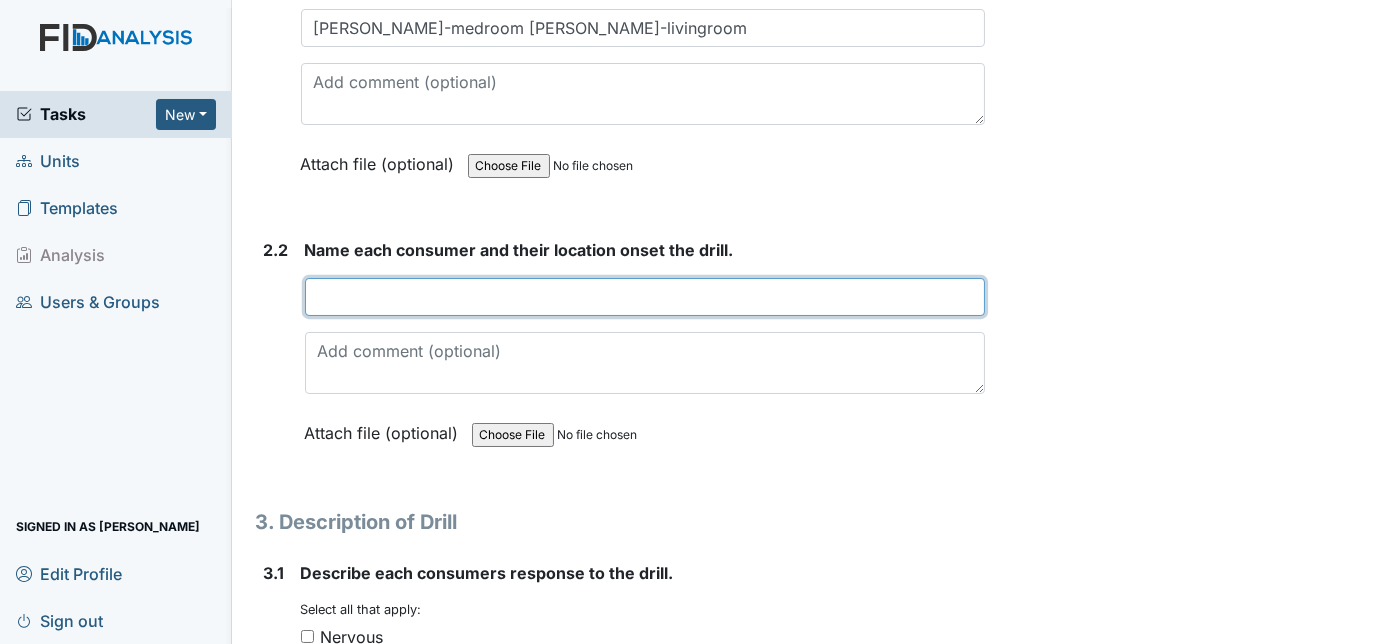 click at bounding box center (645, 297) 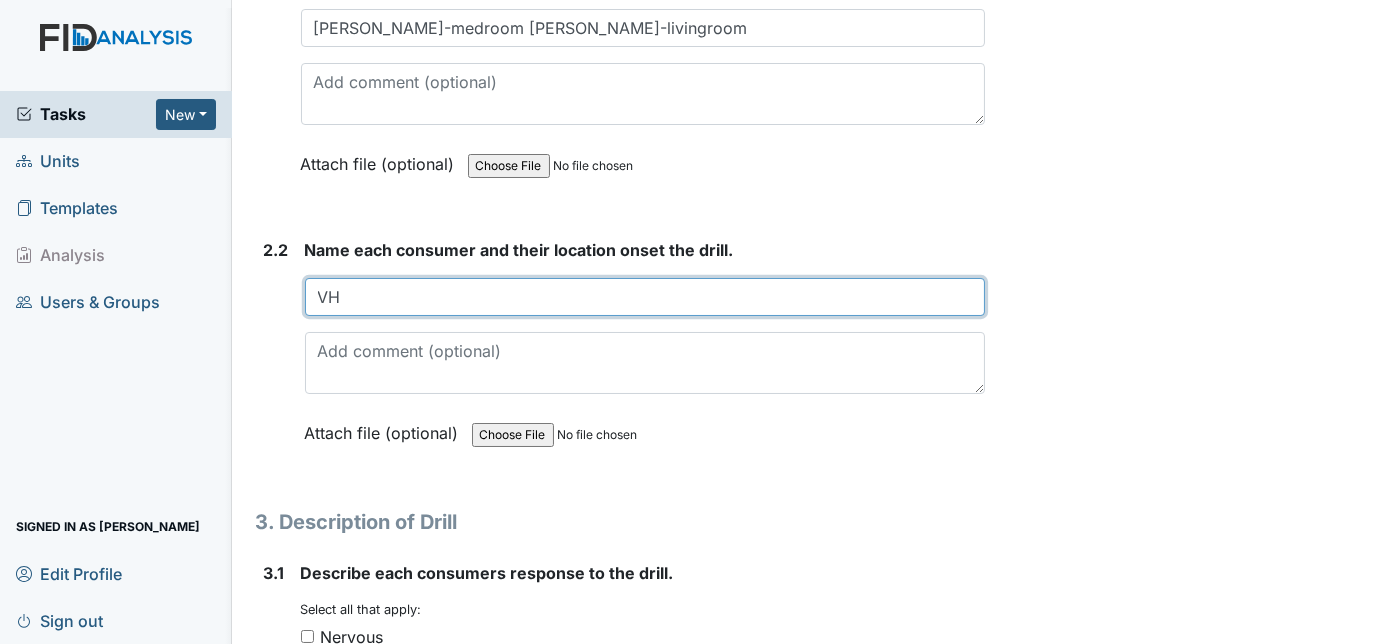 click on "VH" at bounding box center [645, 297] 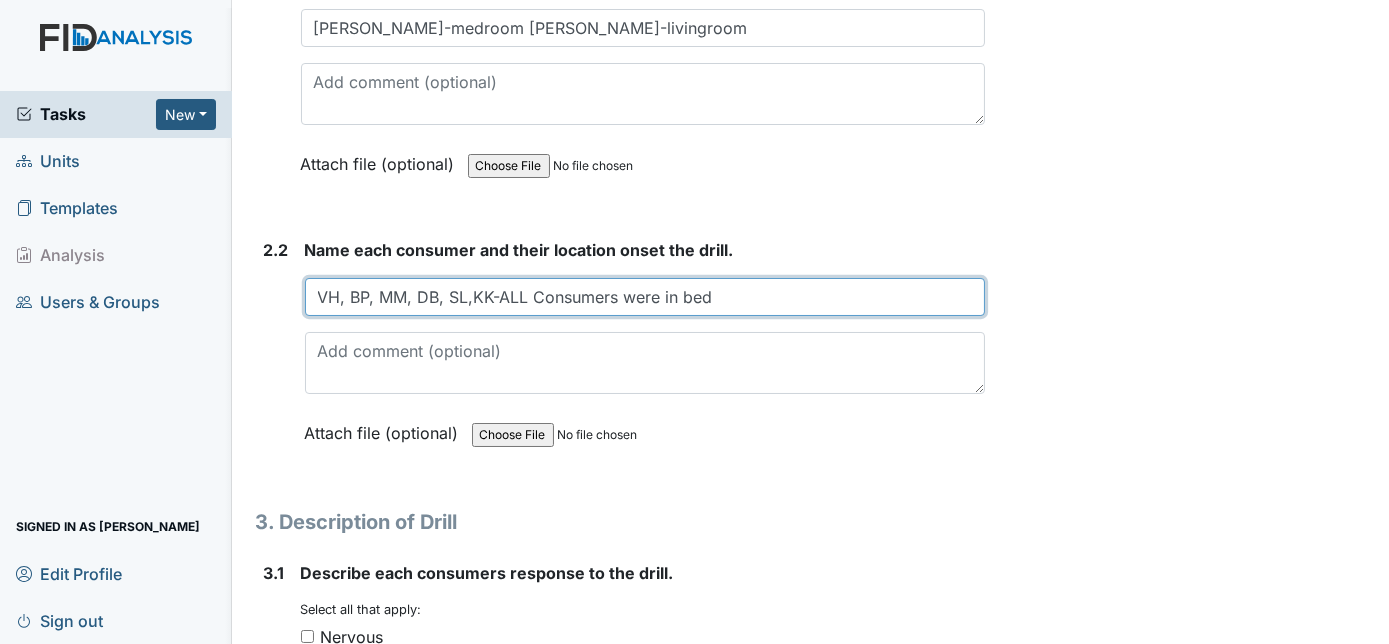 type on "VH, BP, MM, DB, SL,KK-ALL Consumers were in bed" 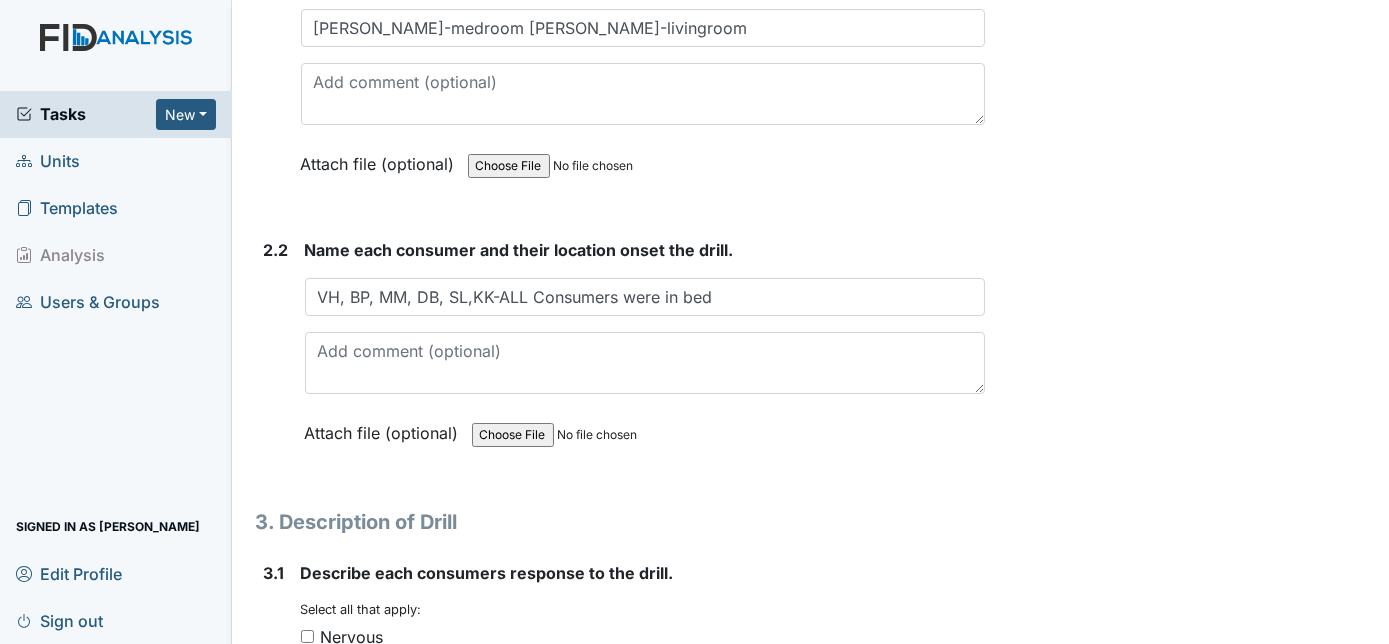 click on "2.2" at bounding box center [276, 356] 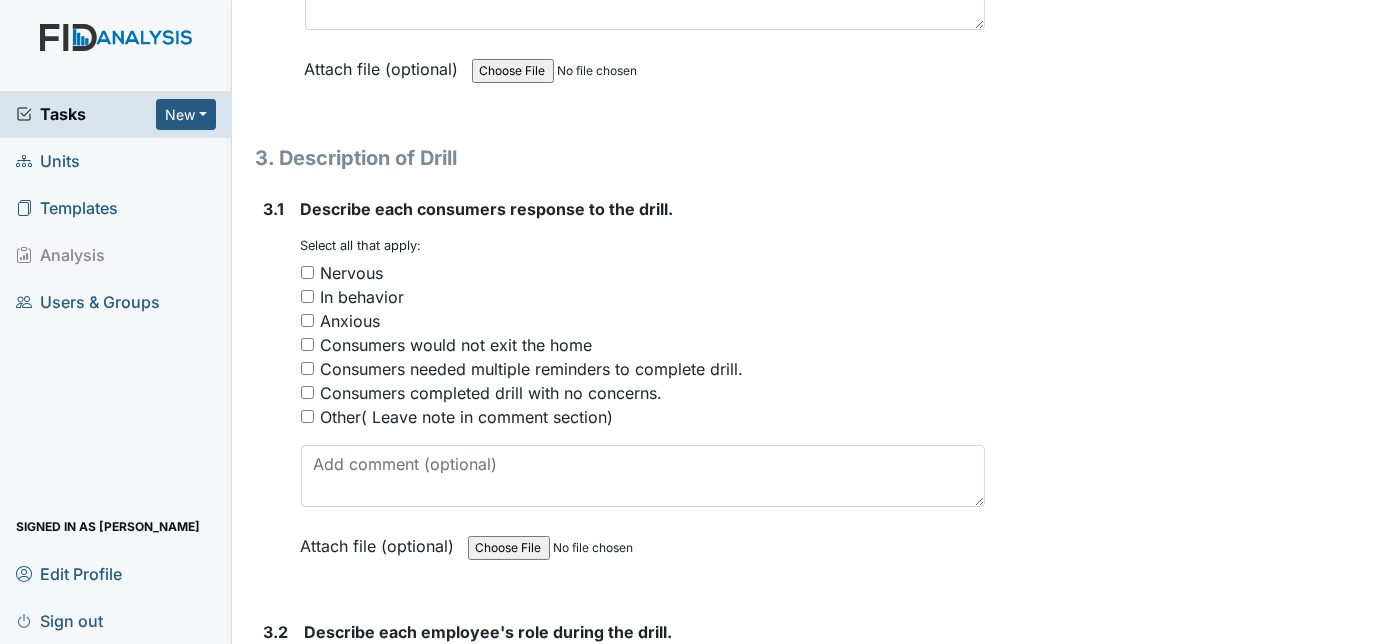 scroll, scrollTop: 2145, scrollLeft: 0, axis: vertical 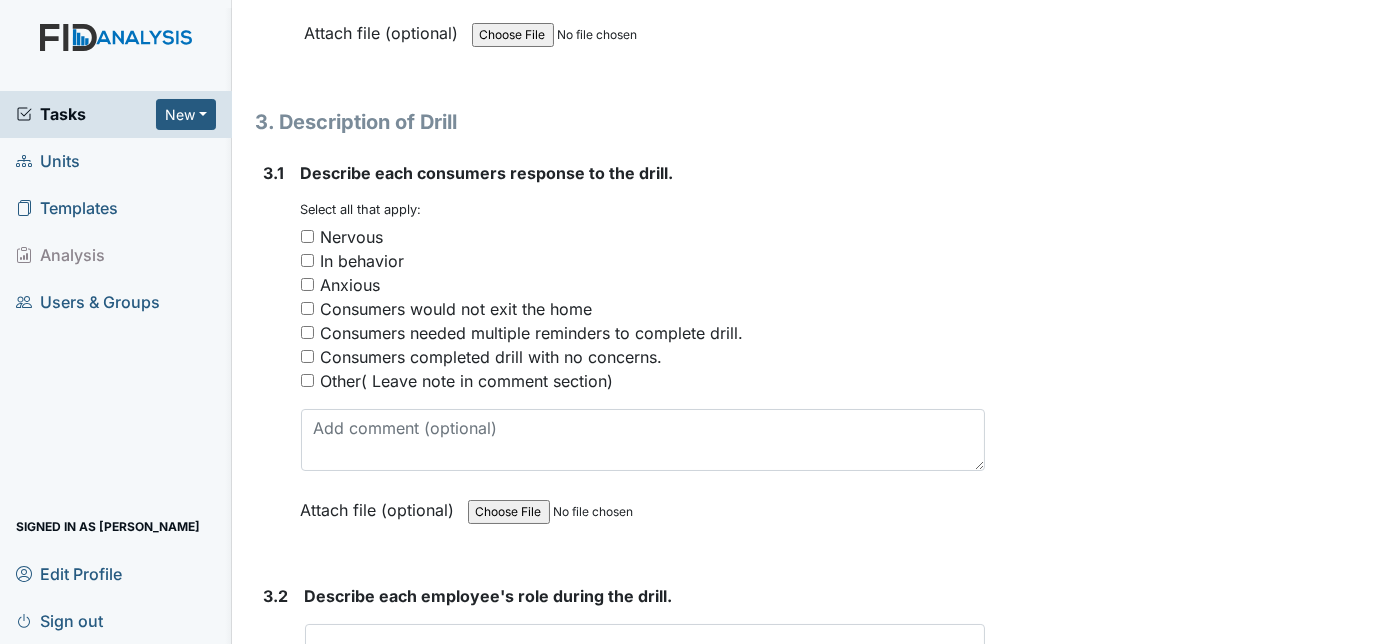 click on "Consumers completed drill with no concerns." at bounding box center [307, 356] 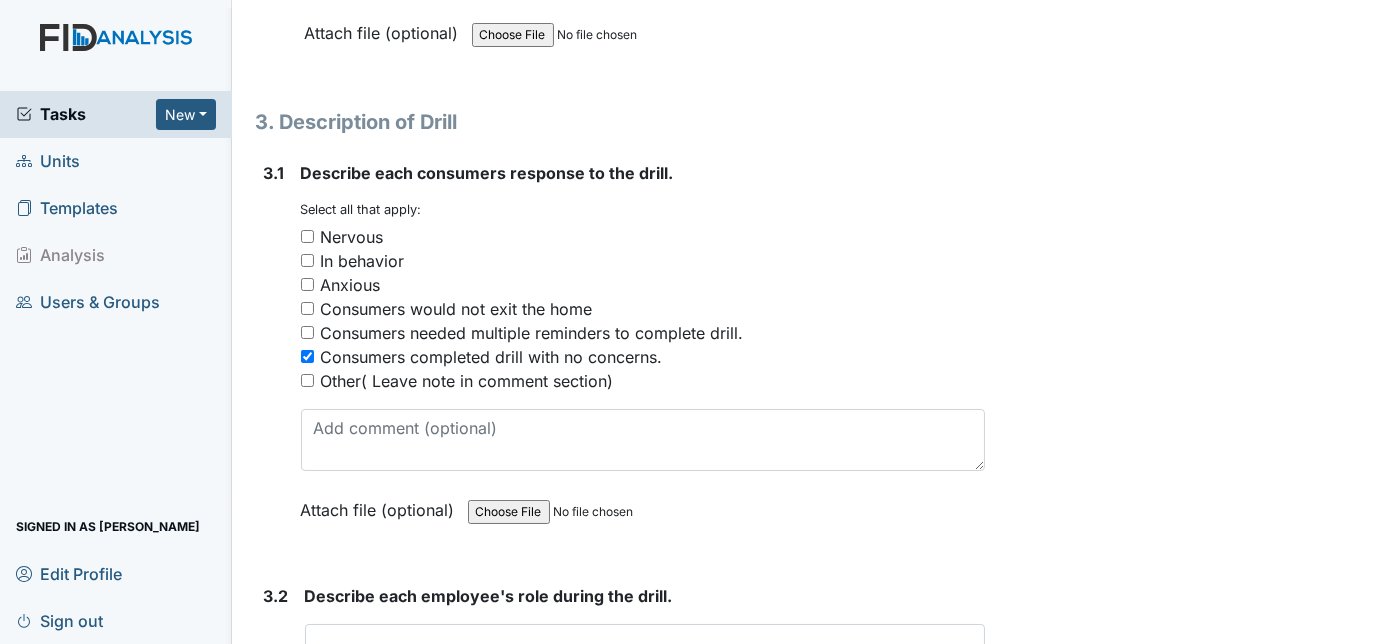 click on "3.1" at bounding box center [274, 356] 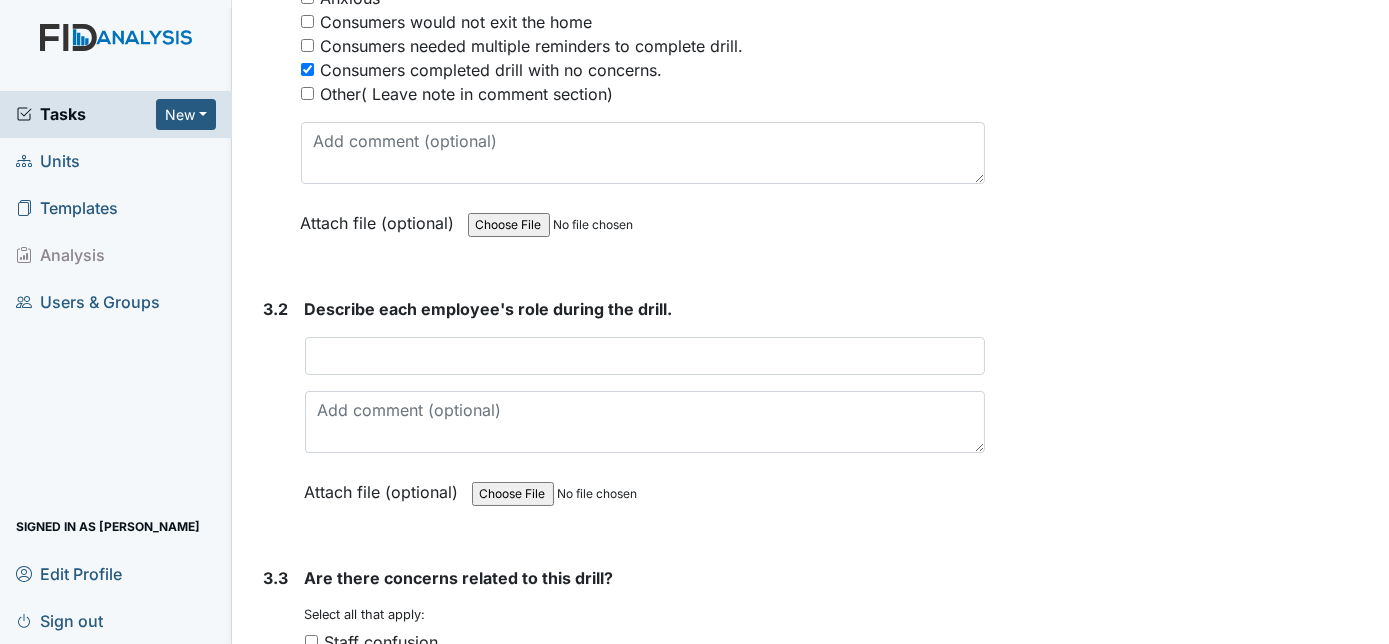 scroll, scrollTop: 2436, scrollLeft: 0, axis: vertical 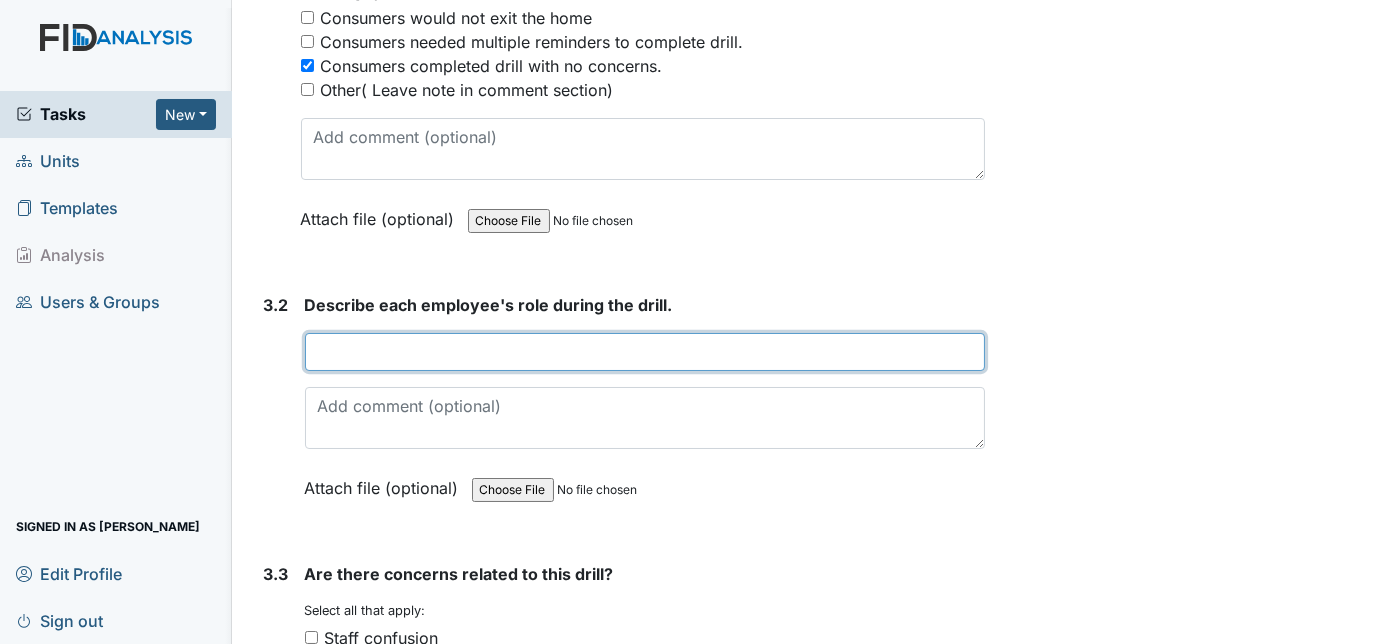 click at bounding box center (645, 352) 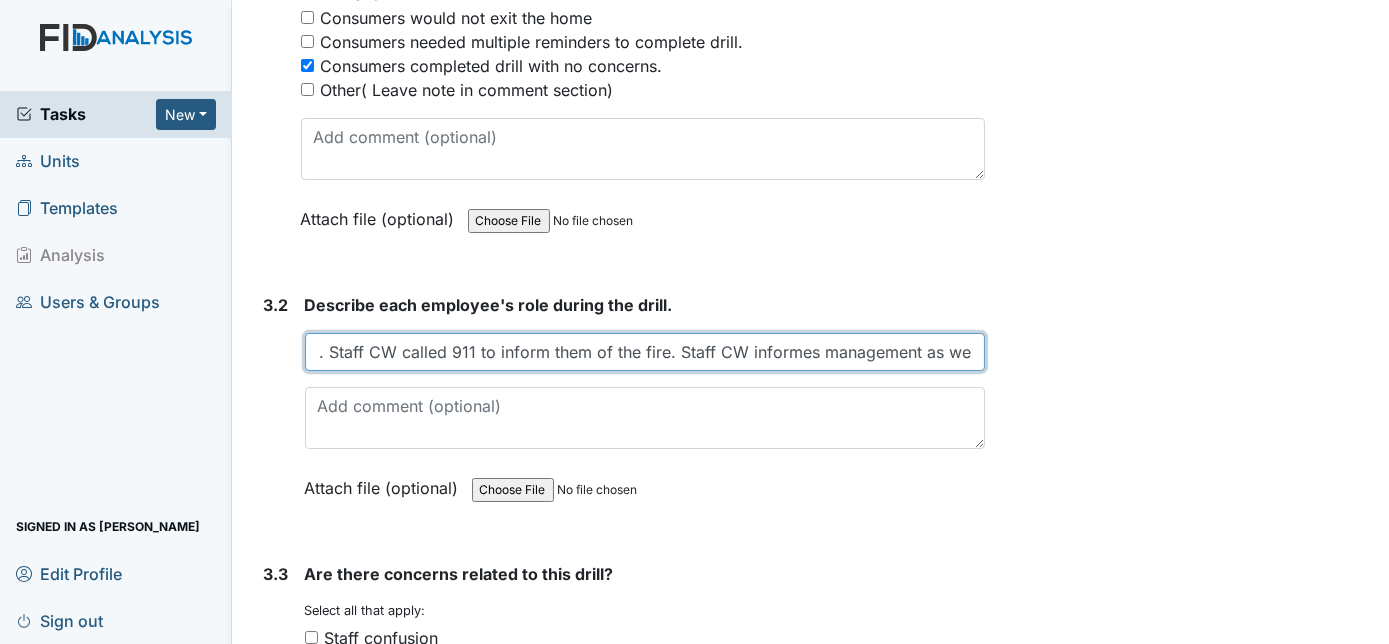 scroll, scrollTop: 0, scrollLeft: 448, axis: horizontal 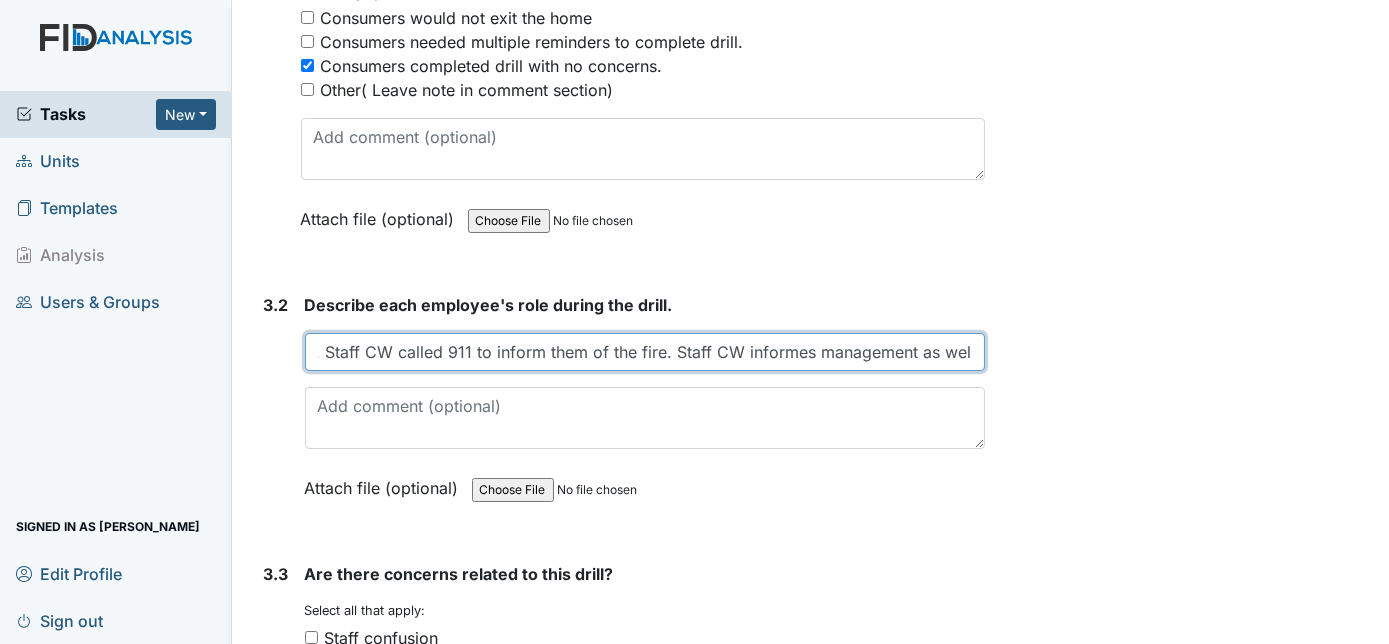 click on "While driving to work staff CW noticed a fire out of control. Staff CW called 911 to inform them of the fire. Staff CW informes management as well" at bounding box center [645, 352] 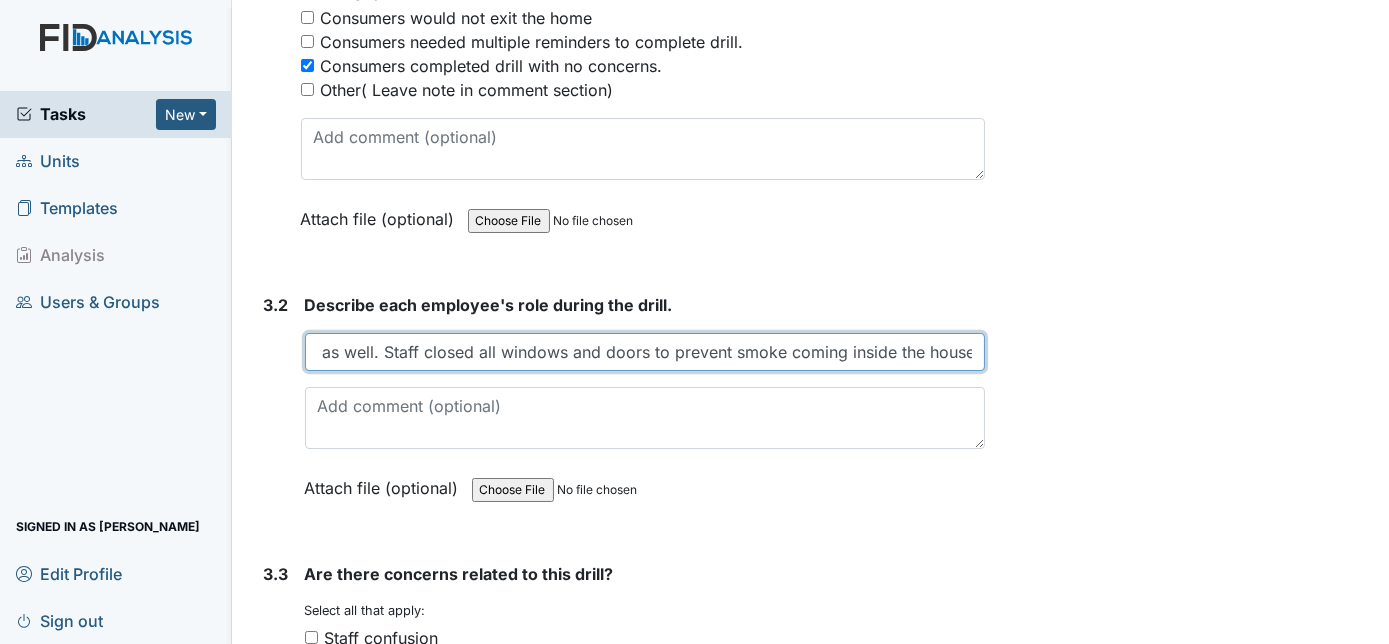 scroll, scrollTop: 0, scrollLeft: 1056, axis: horizontal 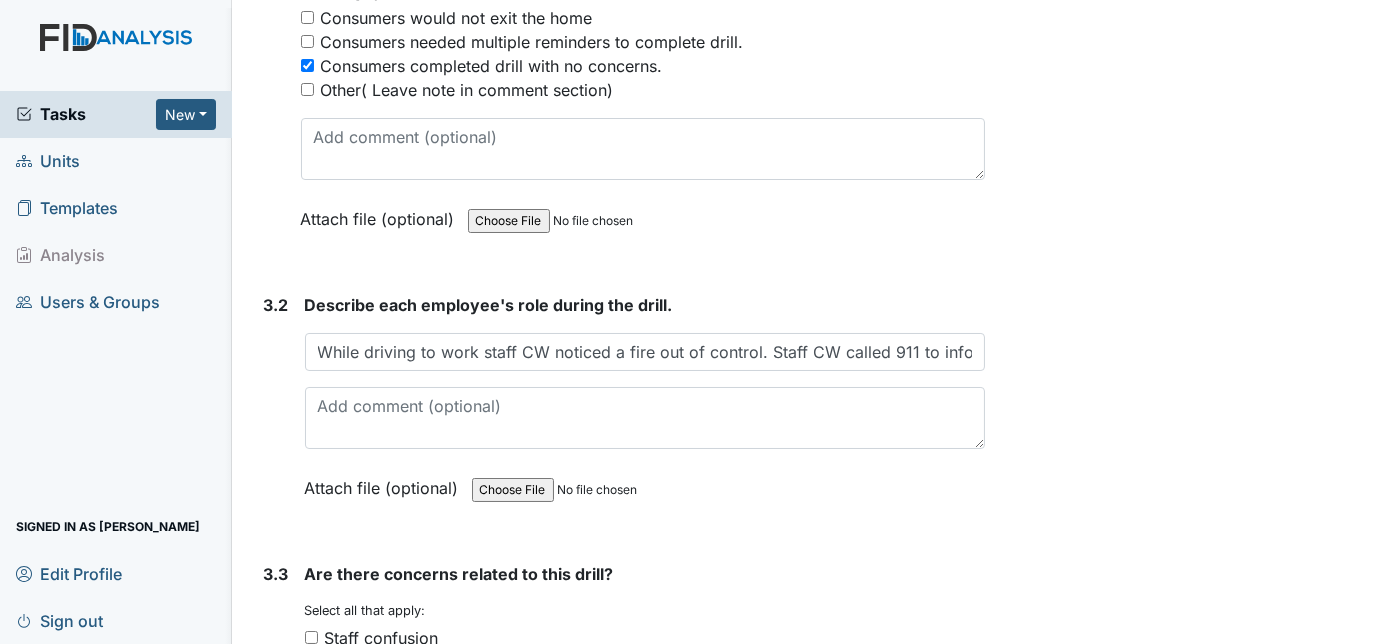 click on "Archive Task
×
Are you sure you want to archive this task? It will appear as incomplete on reports.
Archive
Delete Task
×
Are you sure you want to delete this task?
[GEOGRAPHIC_DATA]
Save
[PERSON_NAME] assigned on [DATE]." at bounding box center [1190, -490] 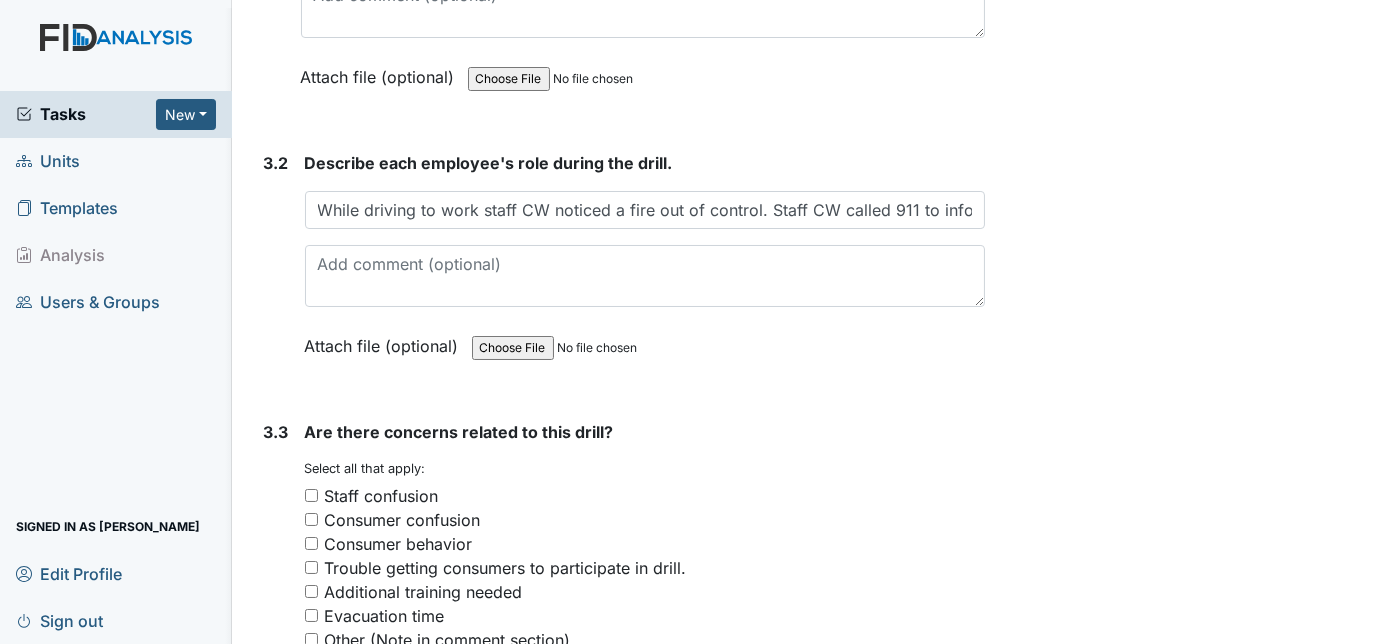 scroll, scrollTop: 2581, scrollLeft: 0, axis: vertical 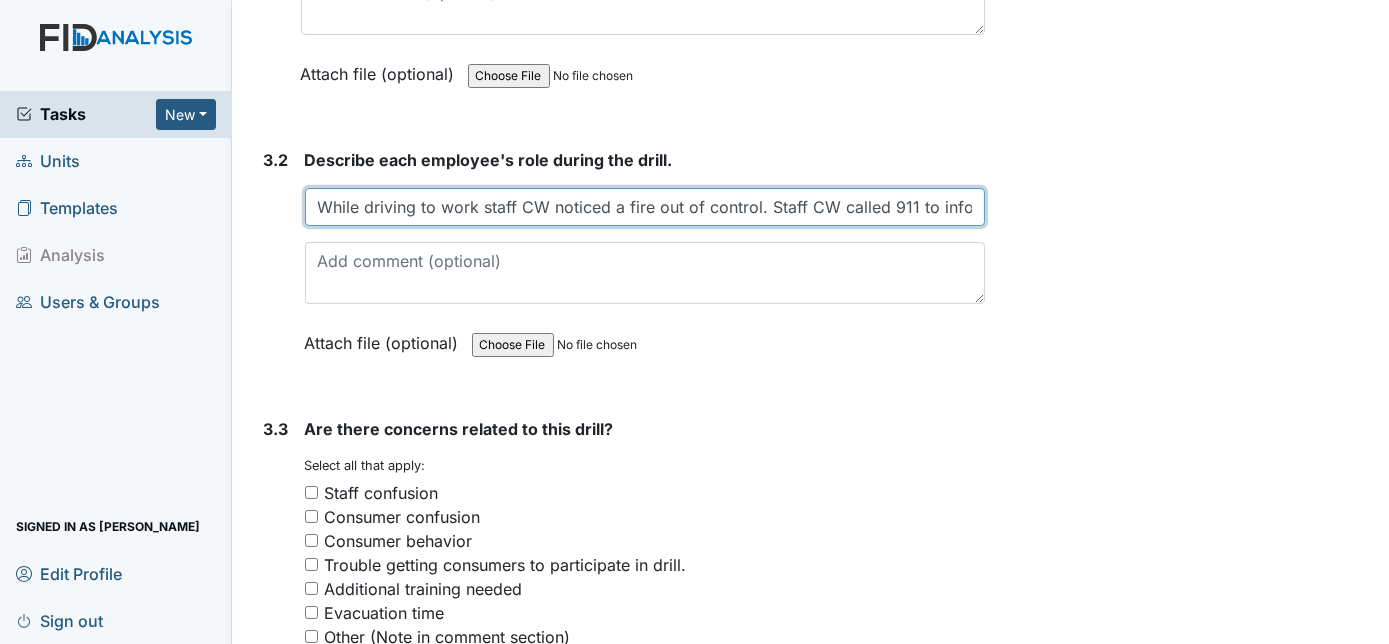 click on "While driving to work staff CW noticed a fire out of control. Staff CW called 911 to inform them of the fire. Staff CW informed management as well. Staff closed all windows and doors to prevent smoke coming inside the house." at bounding box center (645, 207) 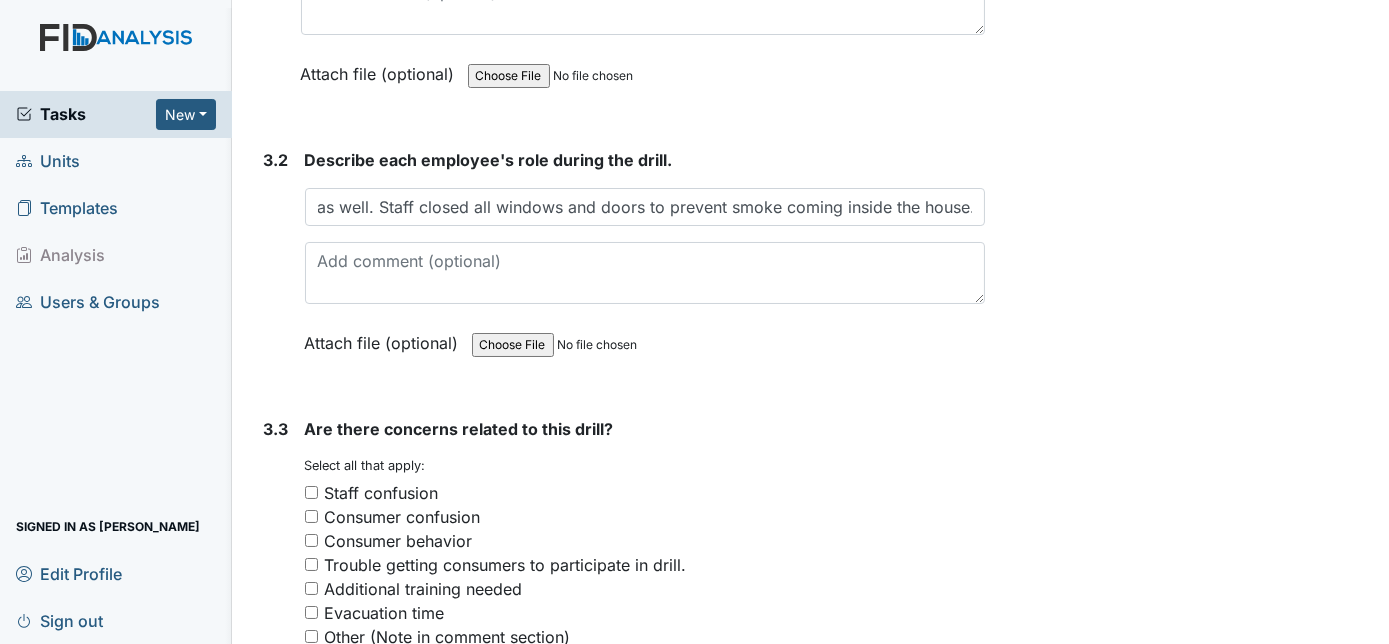 scroll, scrollTop: 0, scrollLeft: 0, axis: both 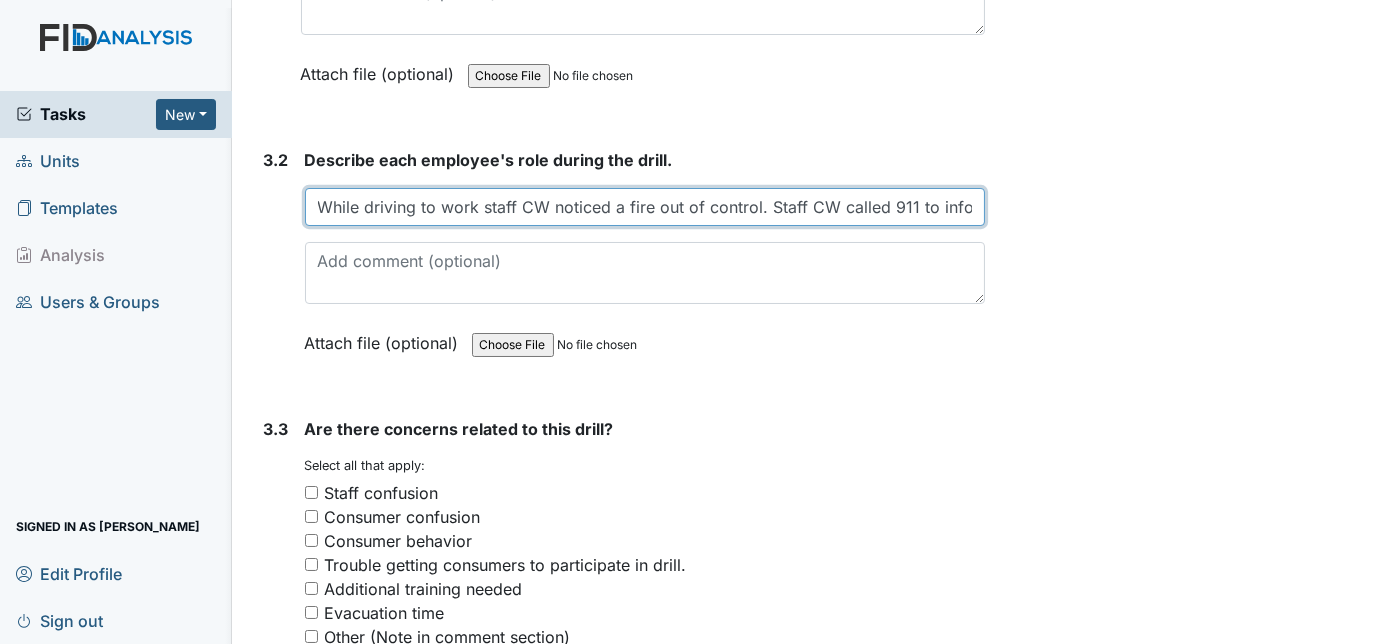 click on "While driving to work staff CW noticed a fire out of control. Staff CW called 911 to inform them of the fire. Staff CW informed management as well. Staff closed all windows and doors to prevent smoke coming inside the house." at bounding box center (645, 207) 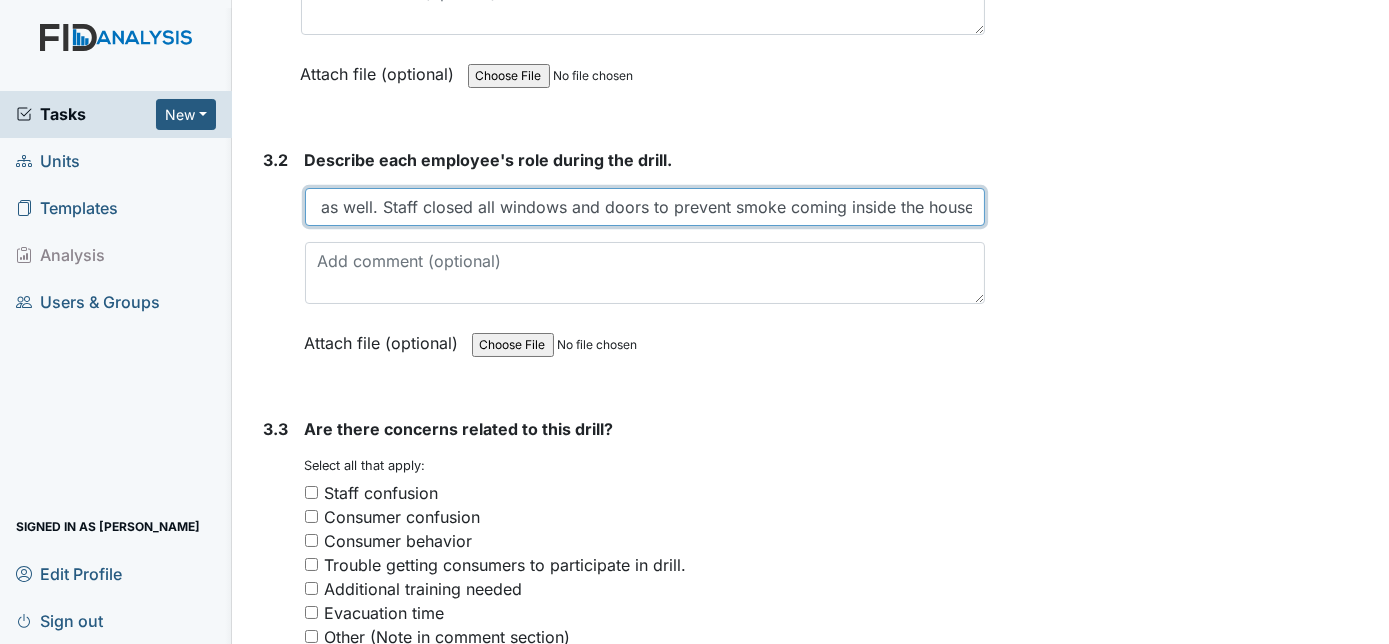 scroll, scrollTop: 0, scrollLeft: 1056, axis: horizontal 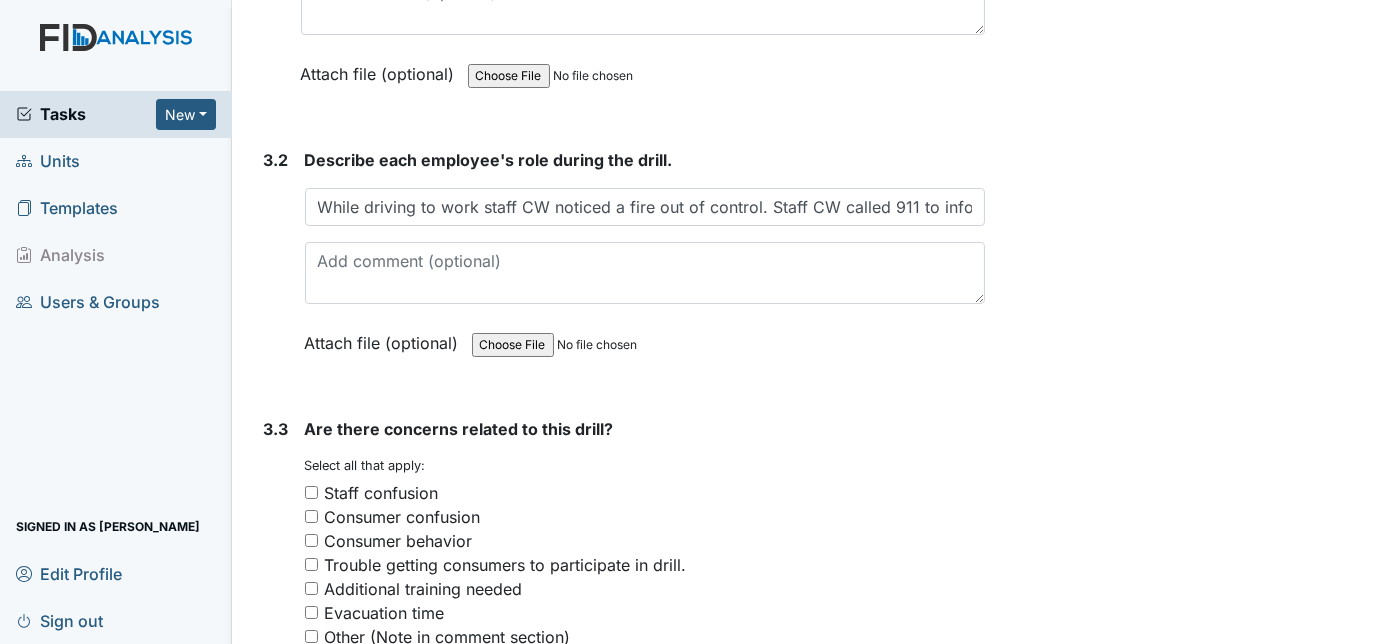 click on "Archive Task
×
Are you sure you want to archive this task? It will appear as incomplete on reports.
Archive
Delete Task
×
Are you sure you want to delete this task?
[GEOGRAPHIC_DATA]
Save
[PERSON_NAME] assigned on [DATE]." at bounding box center [1190, -635] 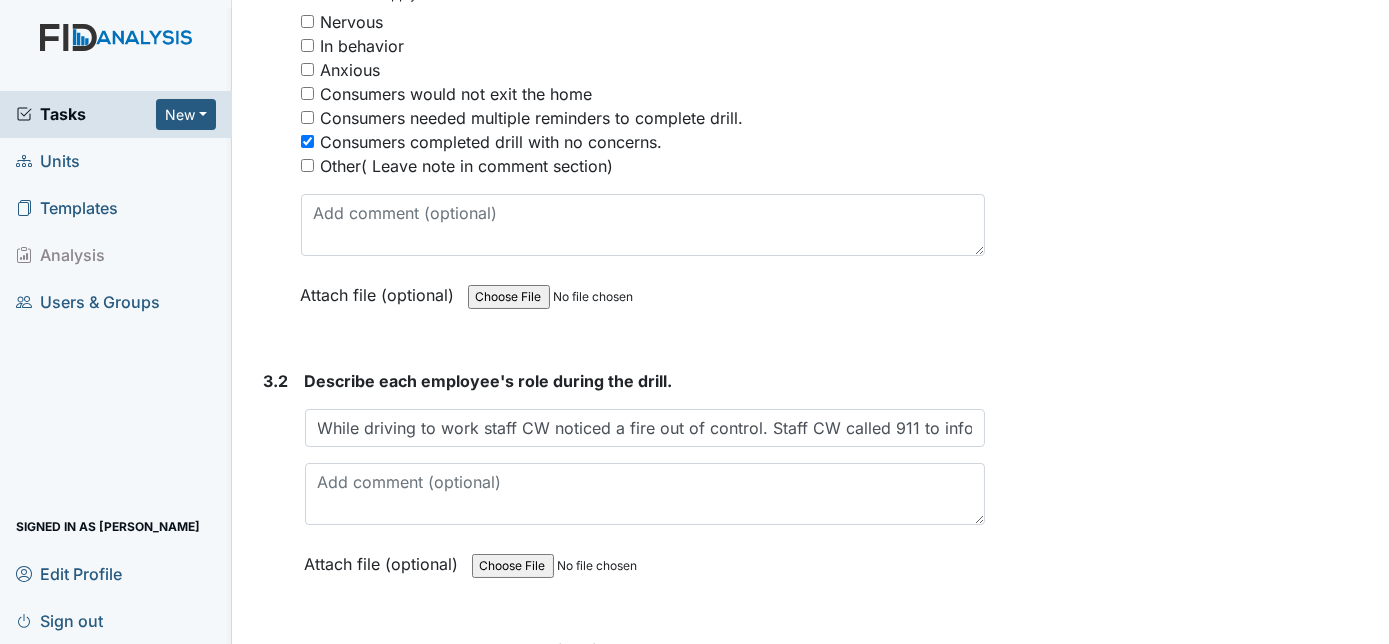 scroll, scrollTop: 2359, scrollLeft: 0, axis: vertical 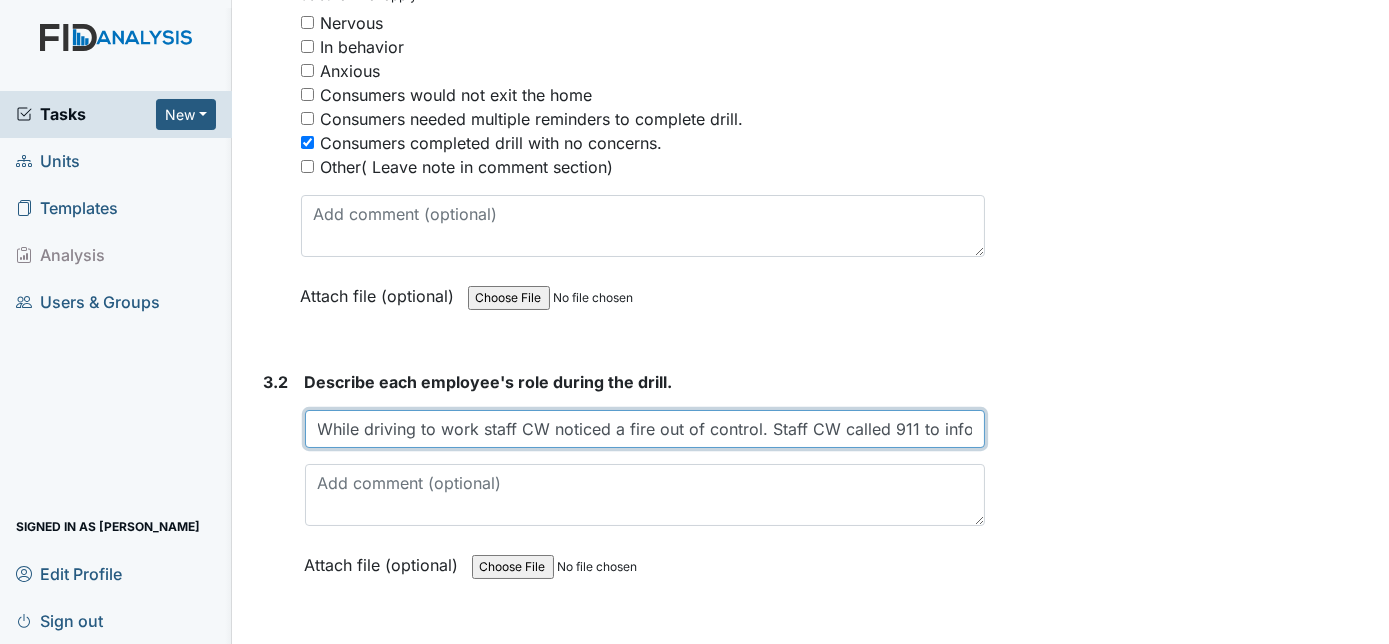 click on "While driving to work staff CW noticed a fire out of control. Staff CW called 911 to inform them of the fire. Staff CW informed management as well. Staff closed all windows and doors to prevent smoke coming inside the house." at bounding box center (645, 429) 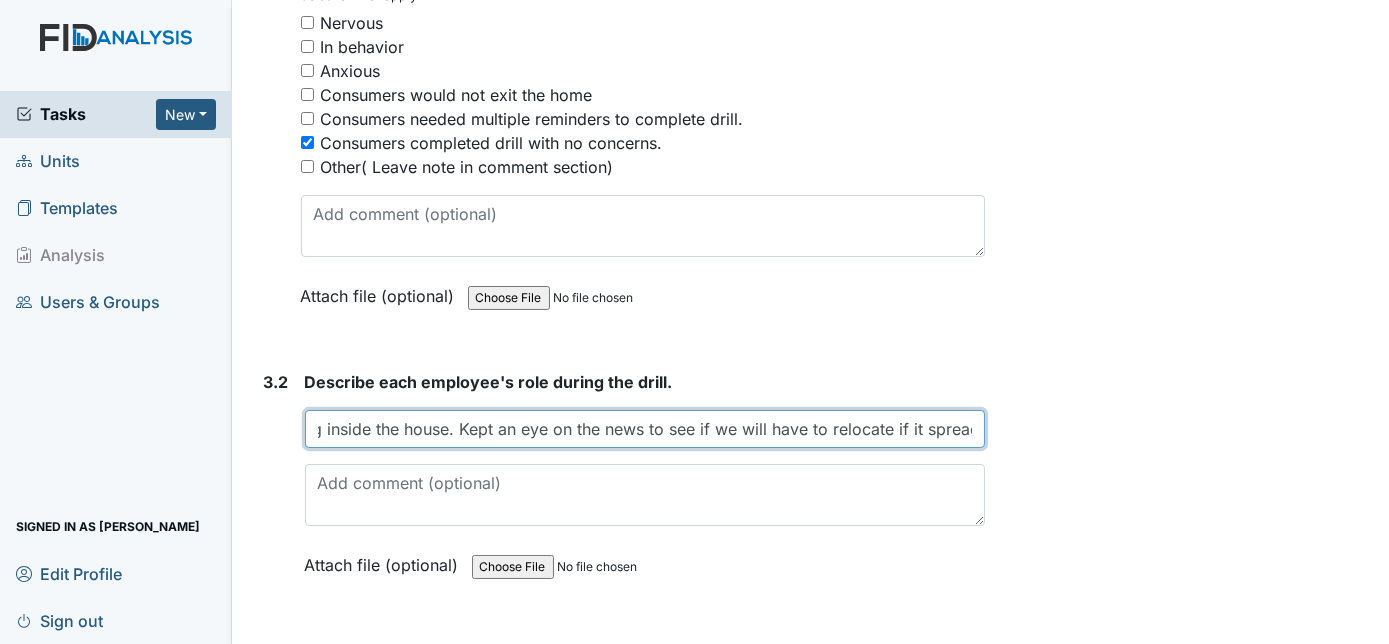 scroll, scrollTop: 0, scrollLeft: 1581, axis: horizontal 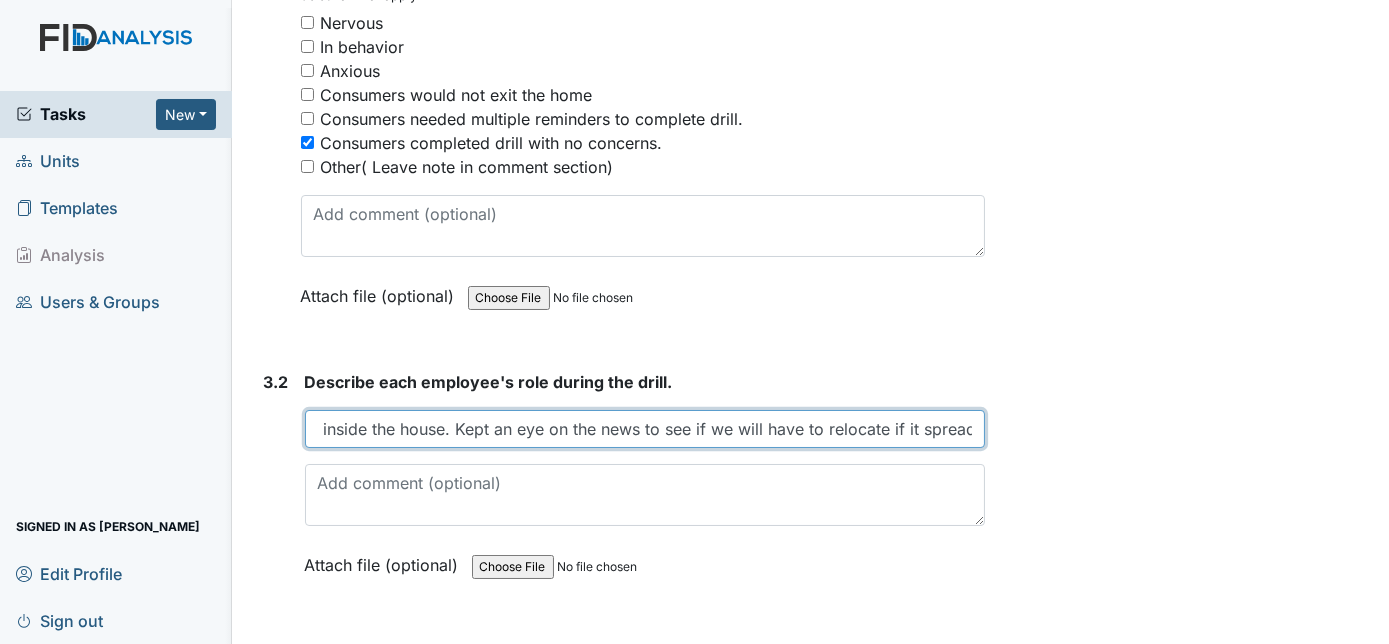 type on "While driving to work staff CW noticed a fire out of control. Staff CW called 911 to inform them of the fire. Staff CW informed management as well. Staff closed all windows and doors to prevent smoke coming inside the house. Kept an eye on the news to see if we will have to relocate if it spread." 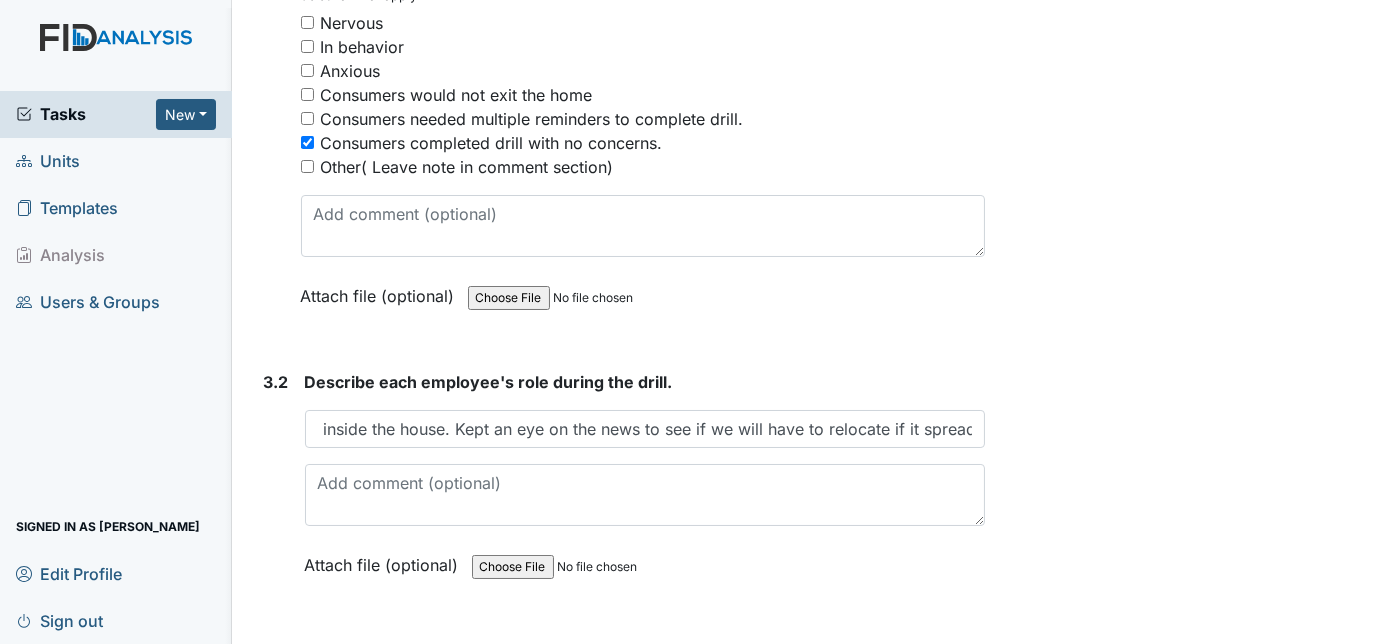 scroll, scrollTop: 0, scrollLeft: 0, axis: both 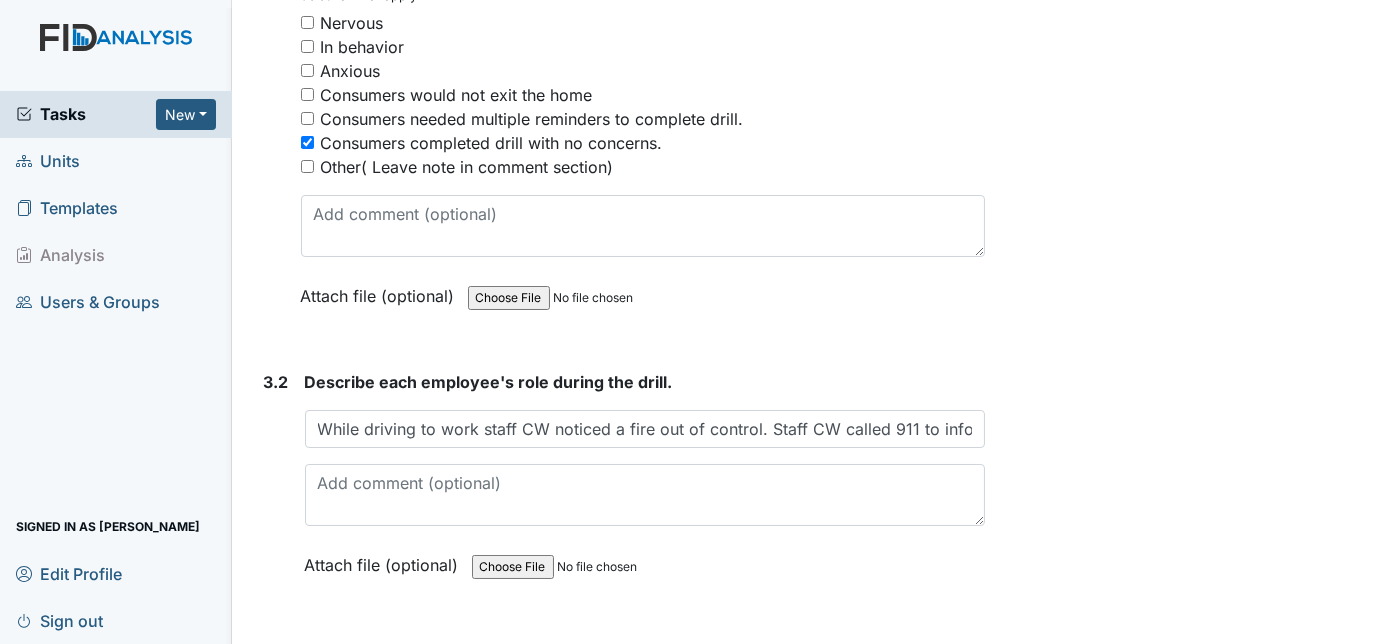 click on "Archive Task
×
Are you sure you want to archive this task? It will appear as incomplete on reports.
Archive
Delete Task
×
Are you sure you want to delete this task?
[GEOGRAPHIC_DATA]
Save
[PERSON_NAME] assigned on [DATE]." at bounding box center (1190, -413) 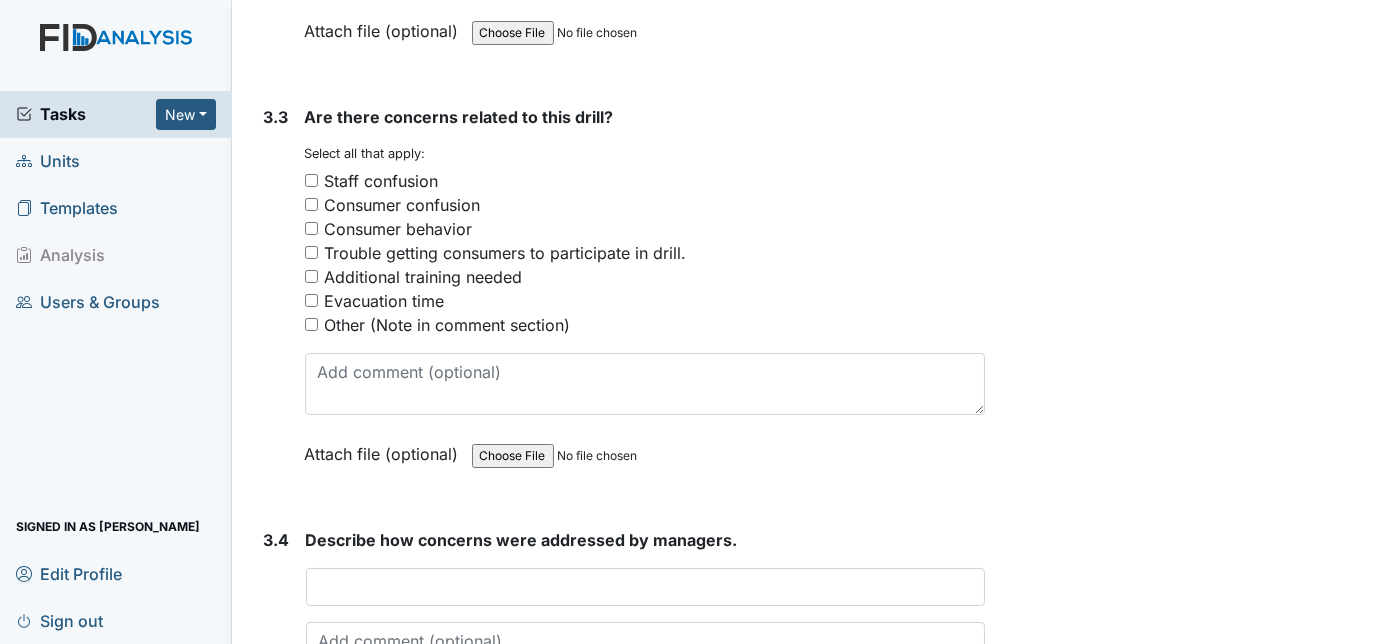 scroll, scrollTop: 2904, scrollLeft: 0, axis: vertical 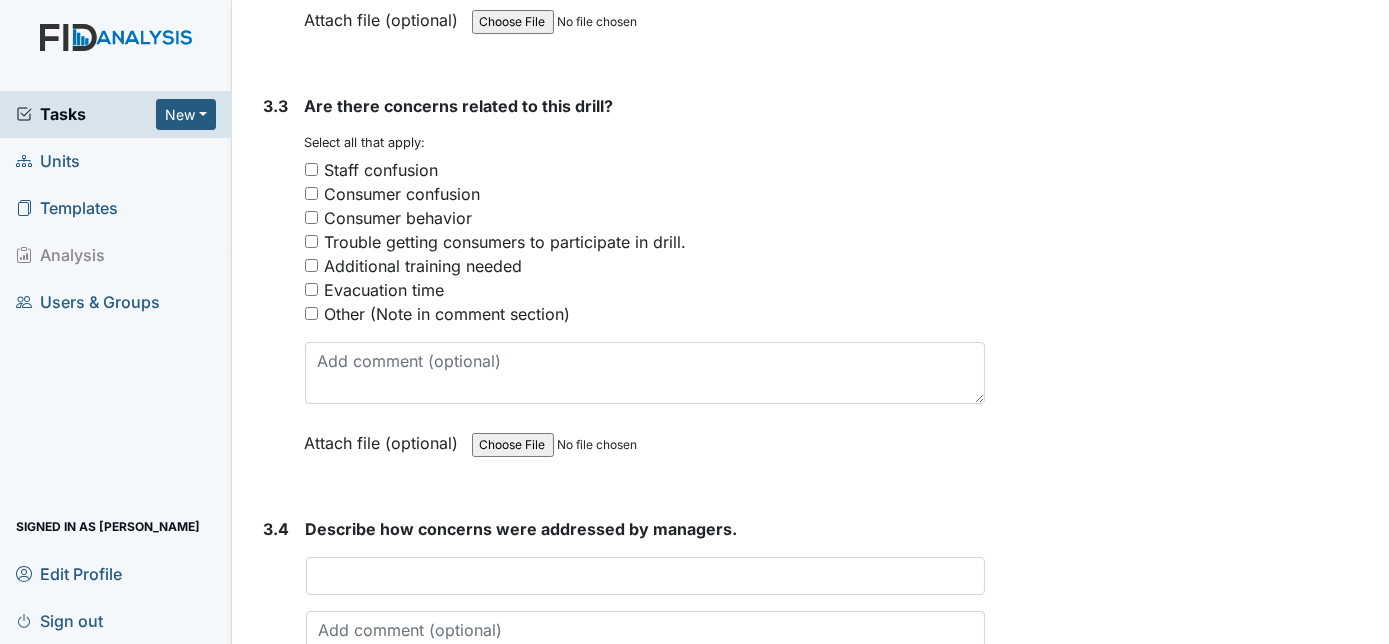 click on "Other (Note in comment section)" at bounding box center [311, 313] 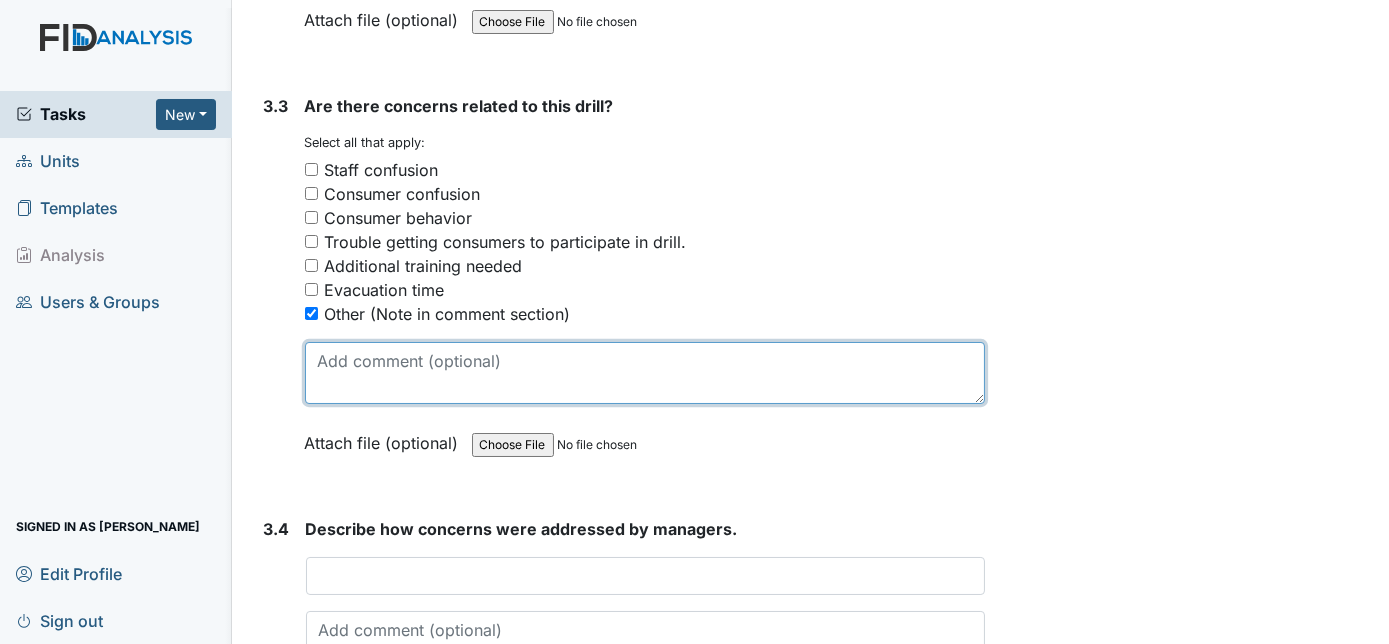 click at bounding box center (645, 373) 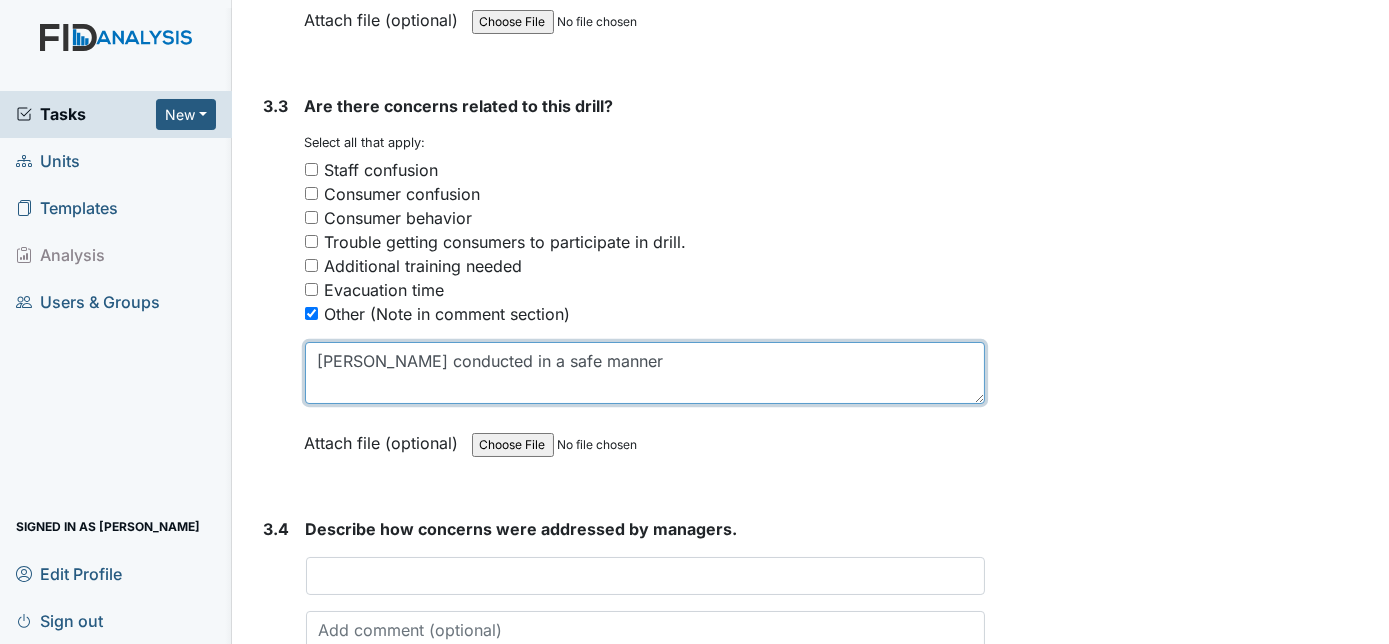 type on "[PERSON_NAME] conducted in a safe manner" 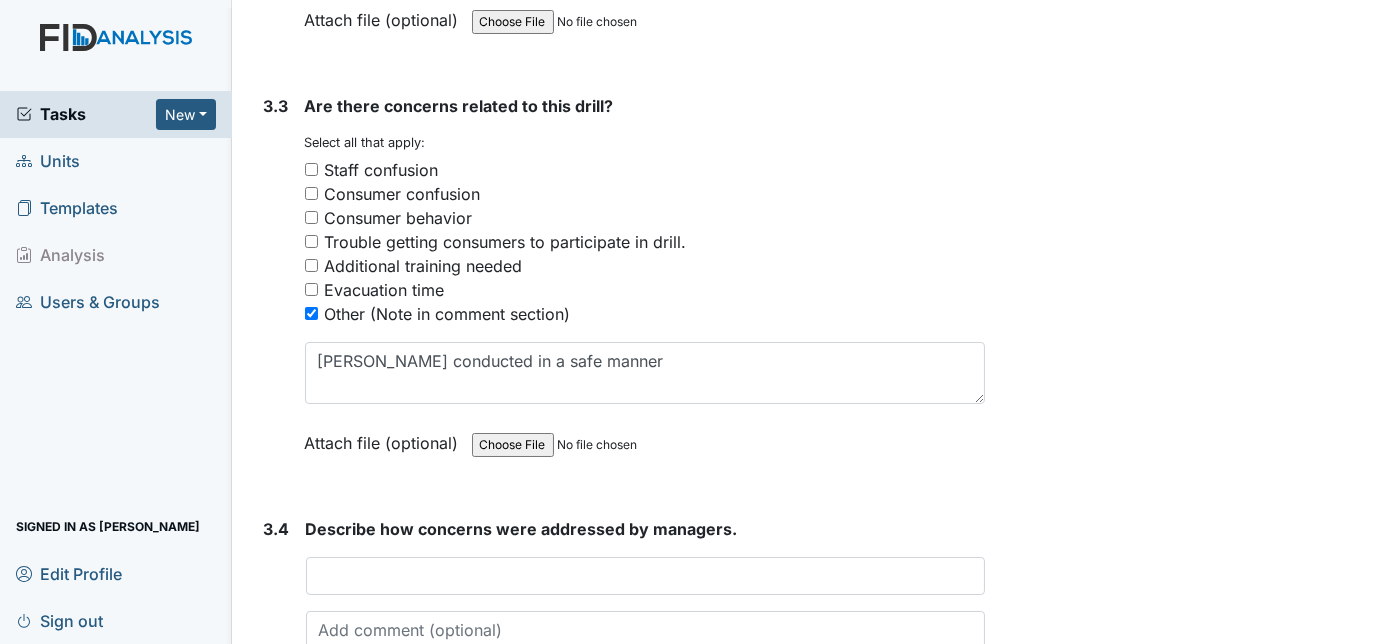 click on "3.3" at bounding box center [276, 289] 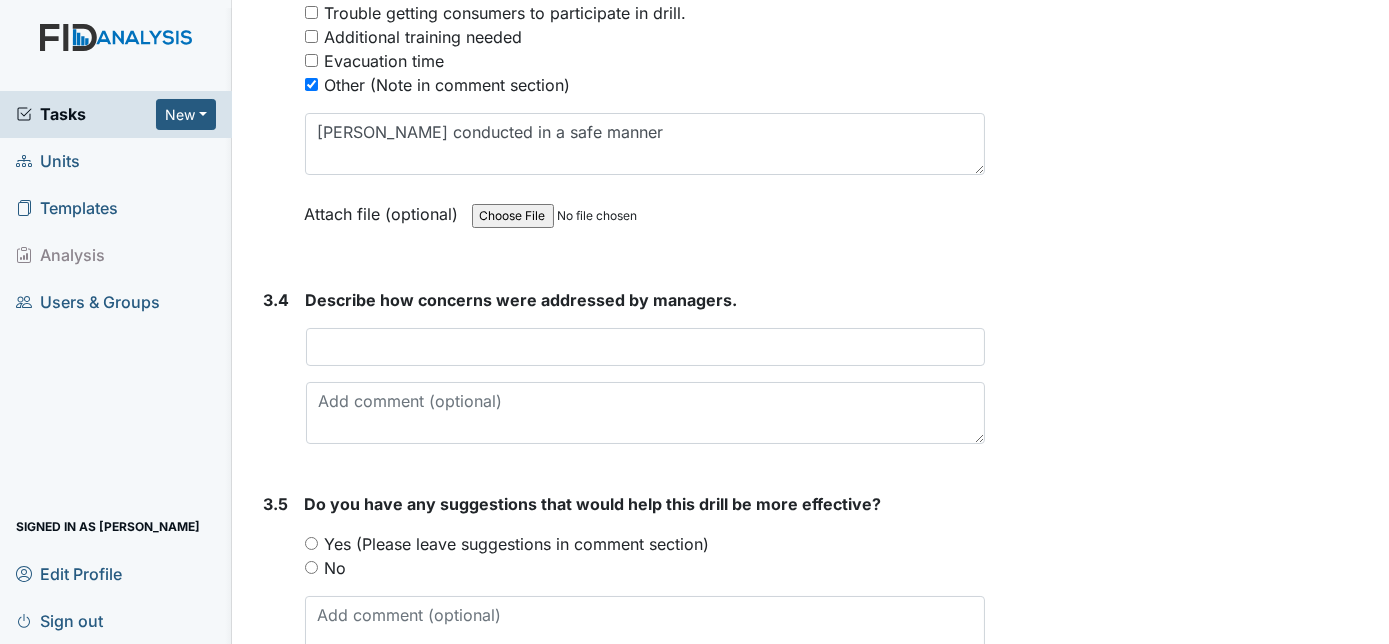 scroll, scrollTop: 3159, scrollLeft: 0, axis: vertical 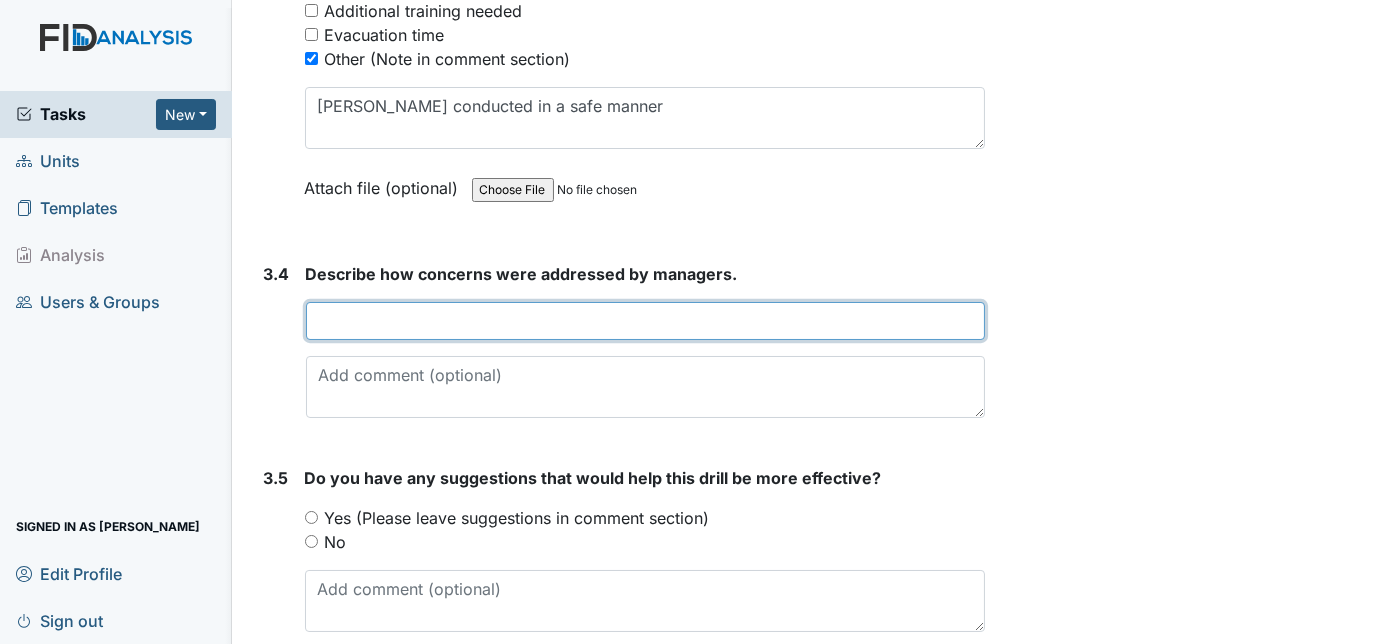 click at bounding box center (646, 321) 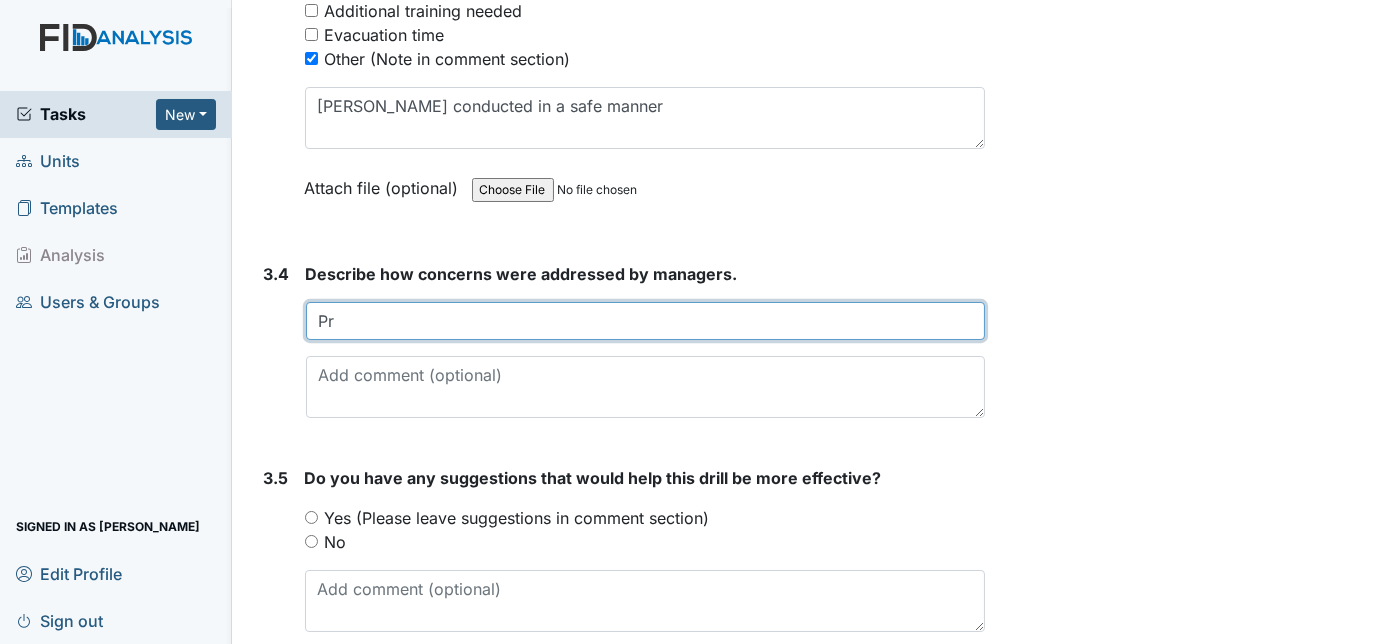type on "P" 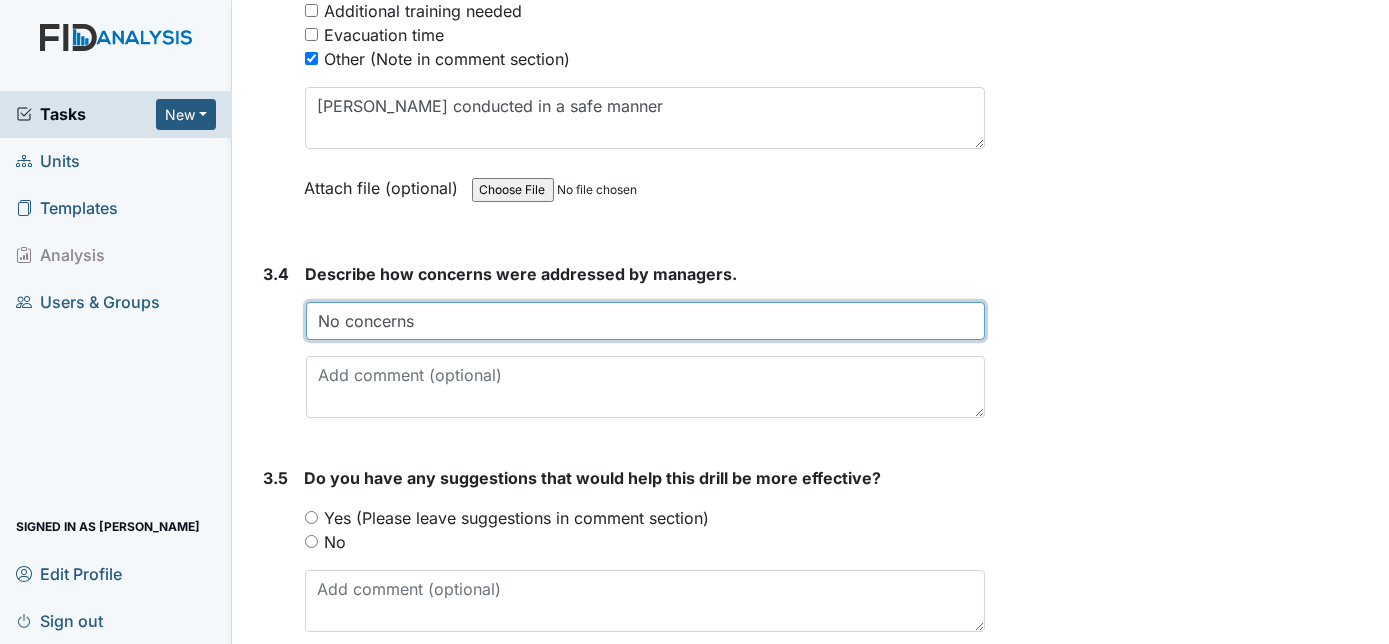 type on "No concerns" 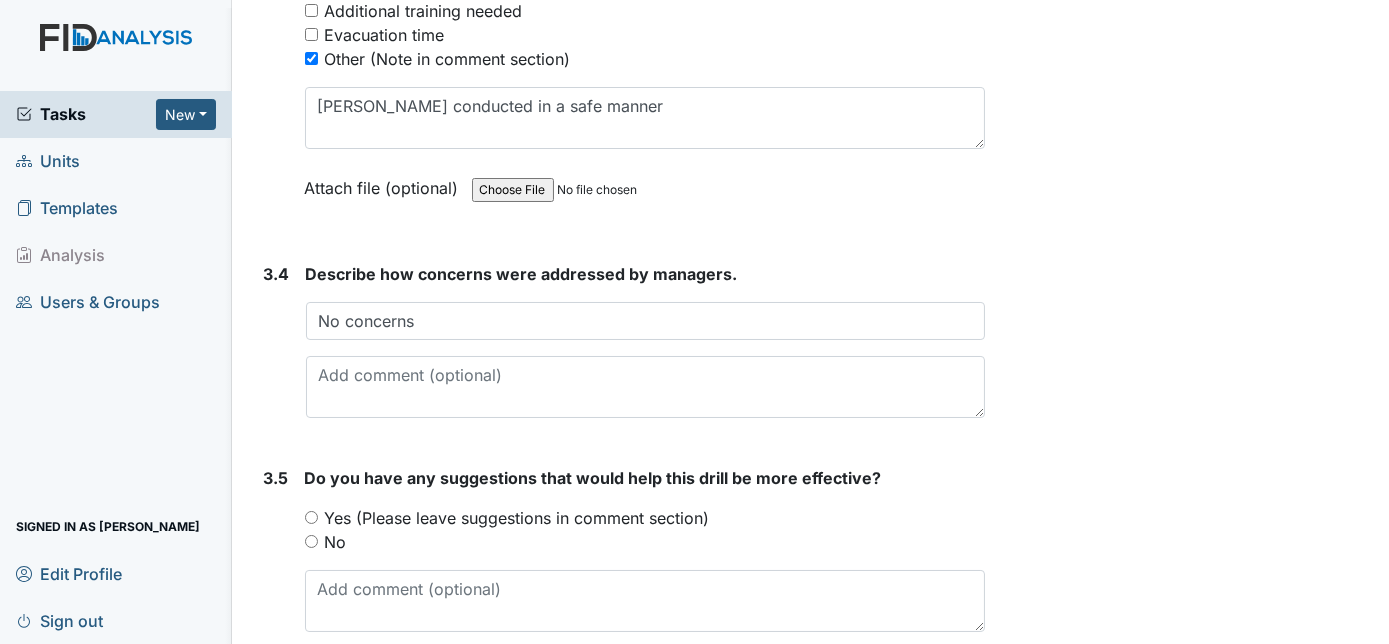click on "3.4" at bounding box center [277, 348] 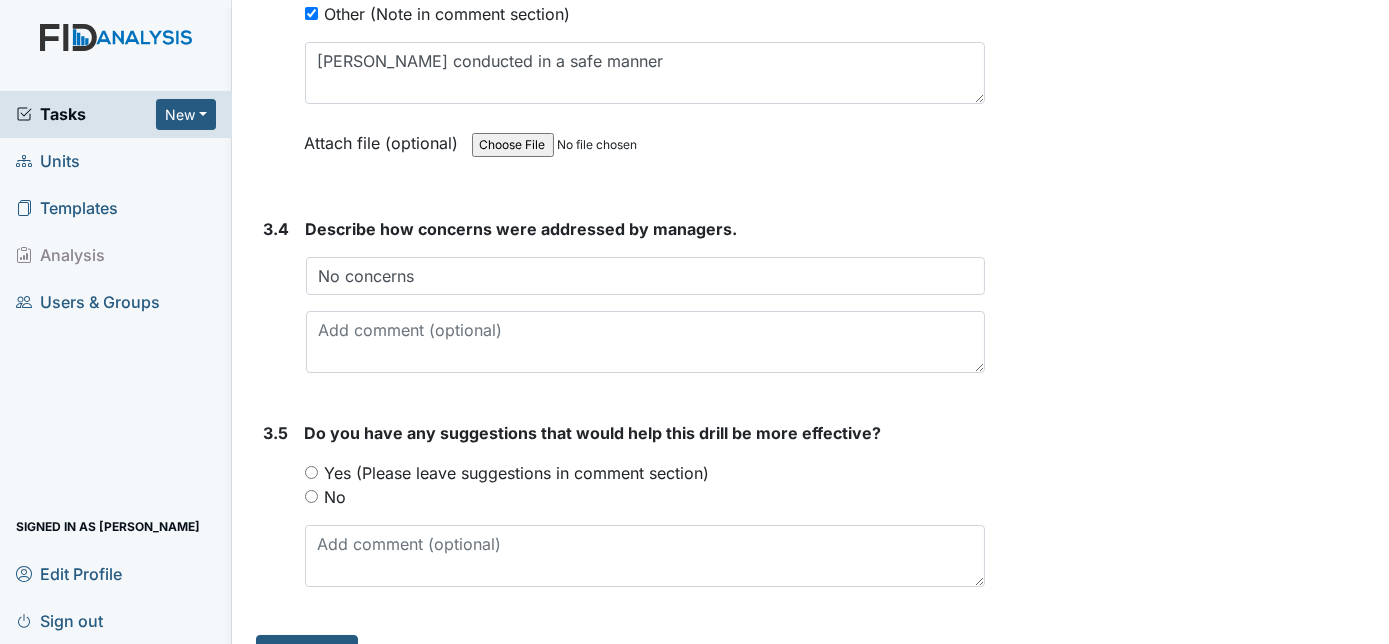 scroll, scrollTop: 3232, scrollLeft: 0, axis: vertical 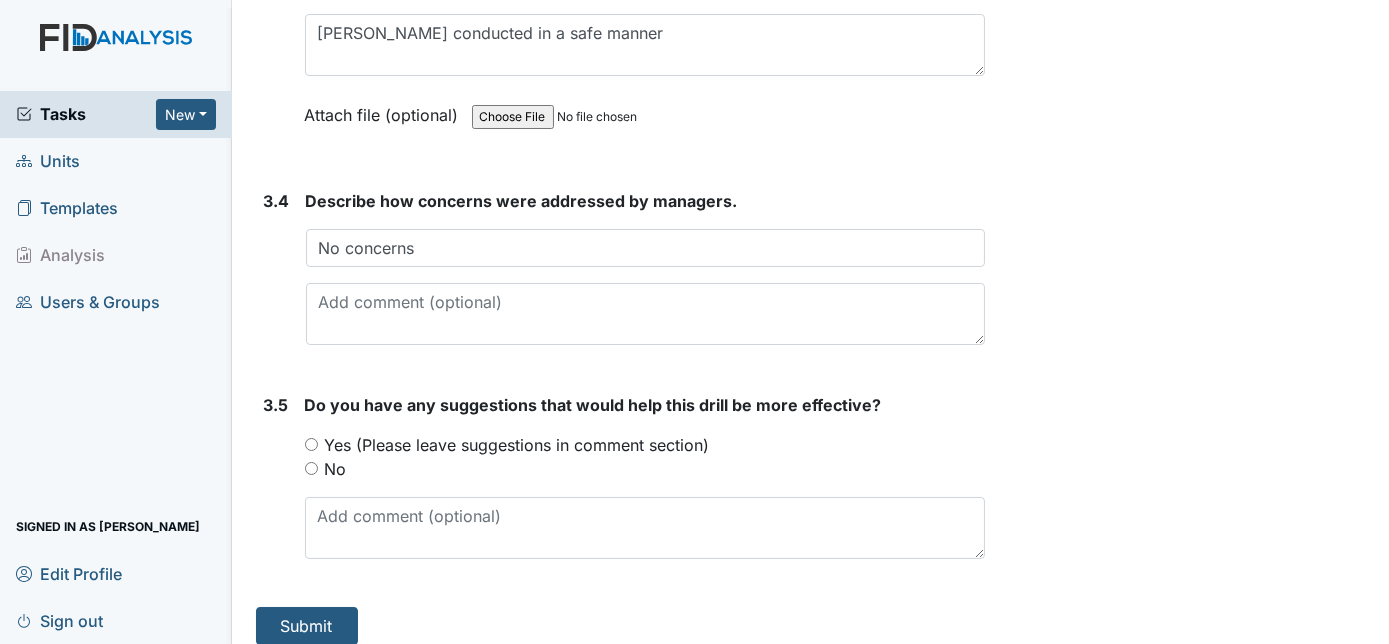 click on "No" at bounding box center (311, 468) 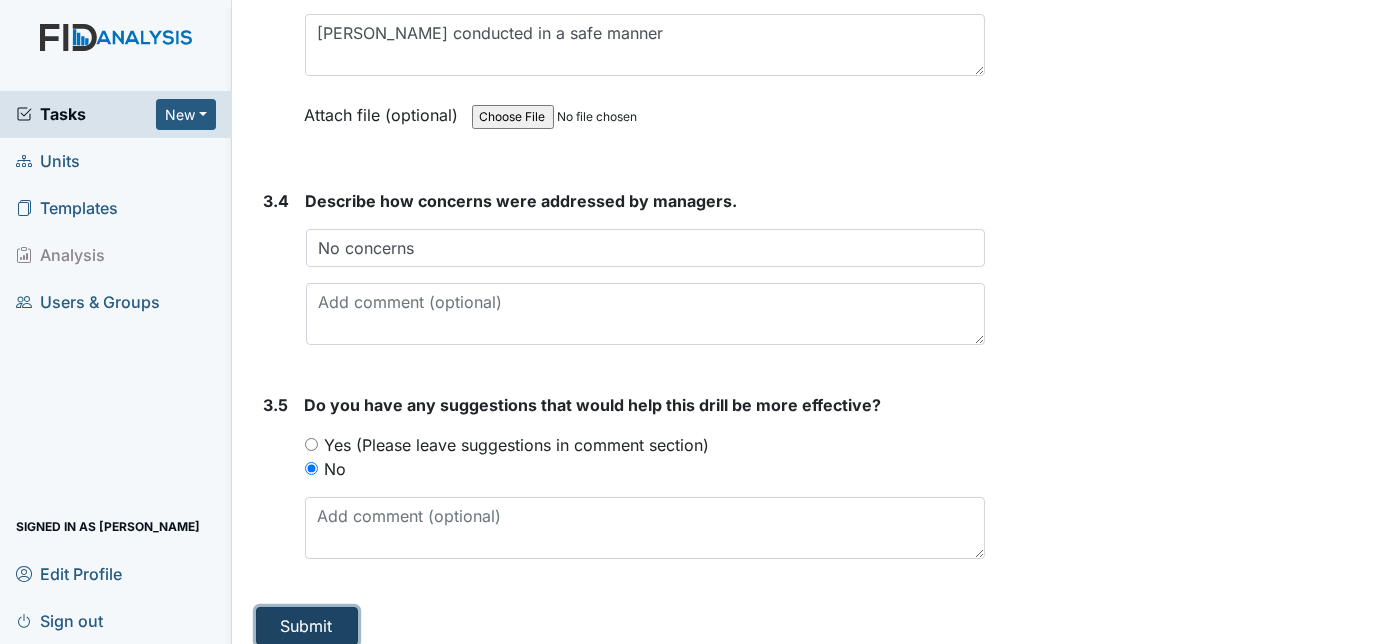 click on "Submit" at bounding box center (307, 626) 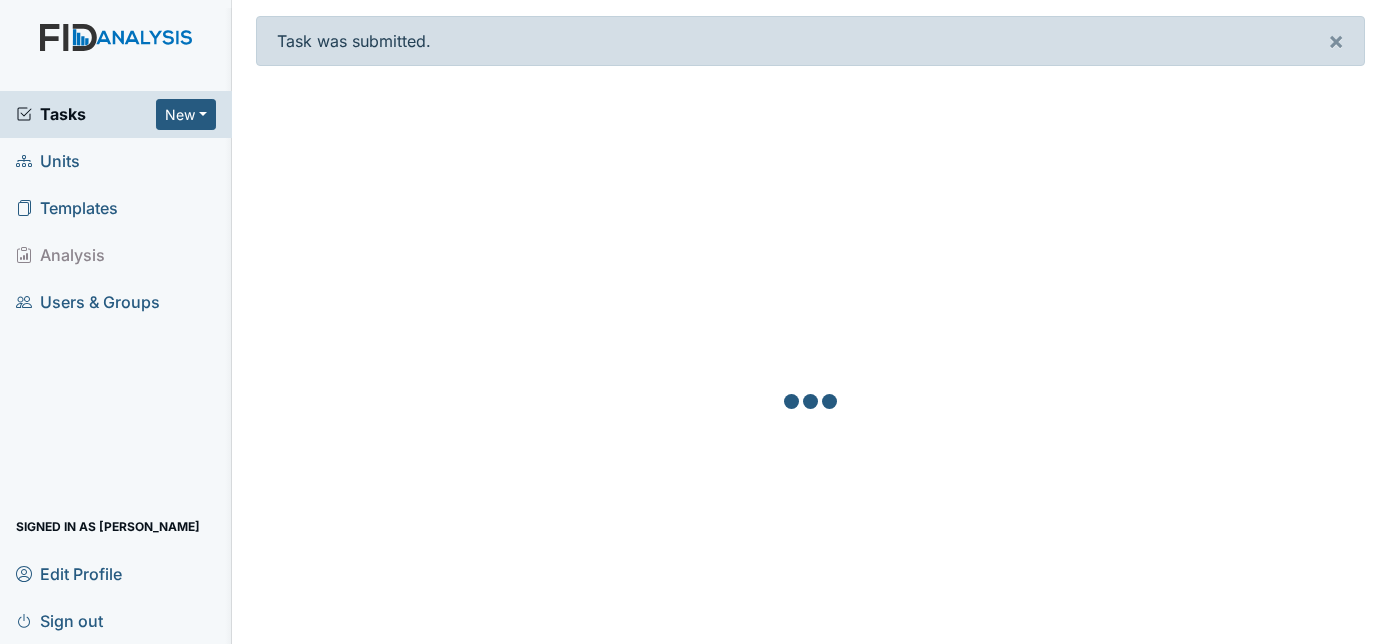 scroll, scrollTop: 0, scrollLeft: 0, axis: both 